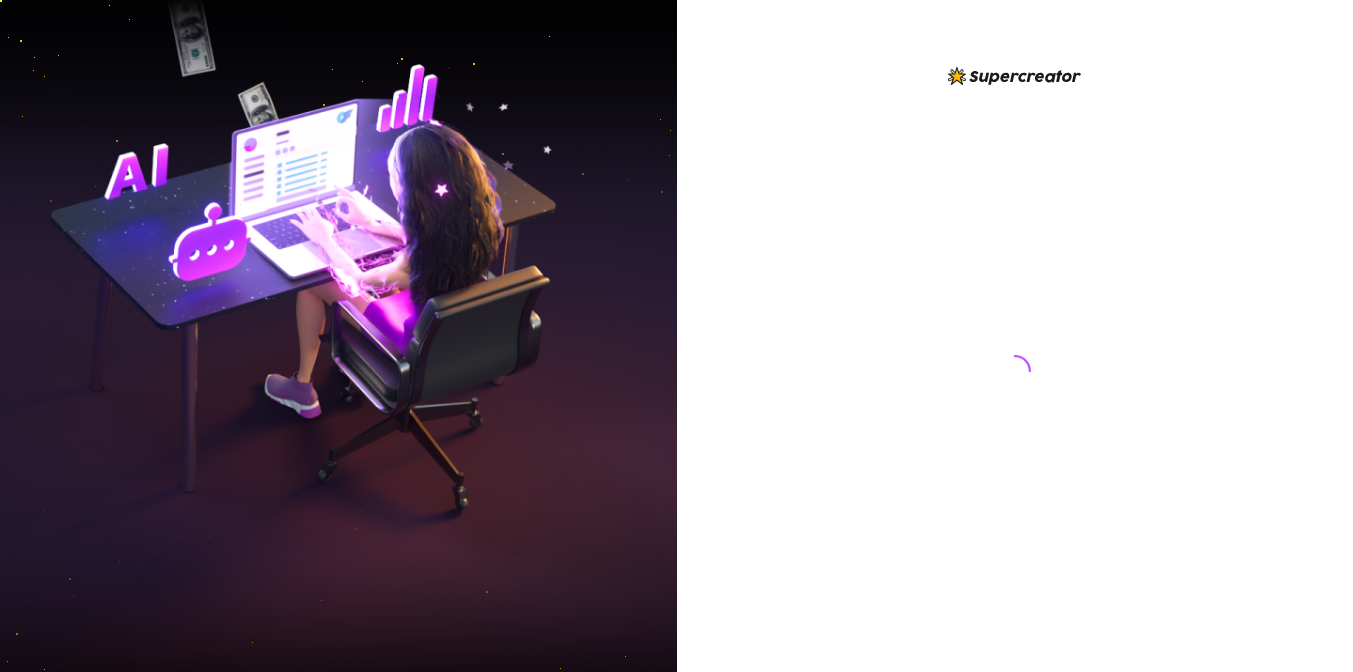 scroll, scrollTop: 0, scrollLeft: 0, axis: both 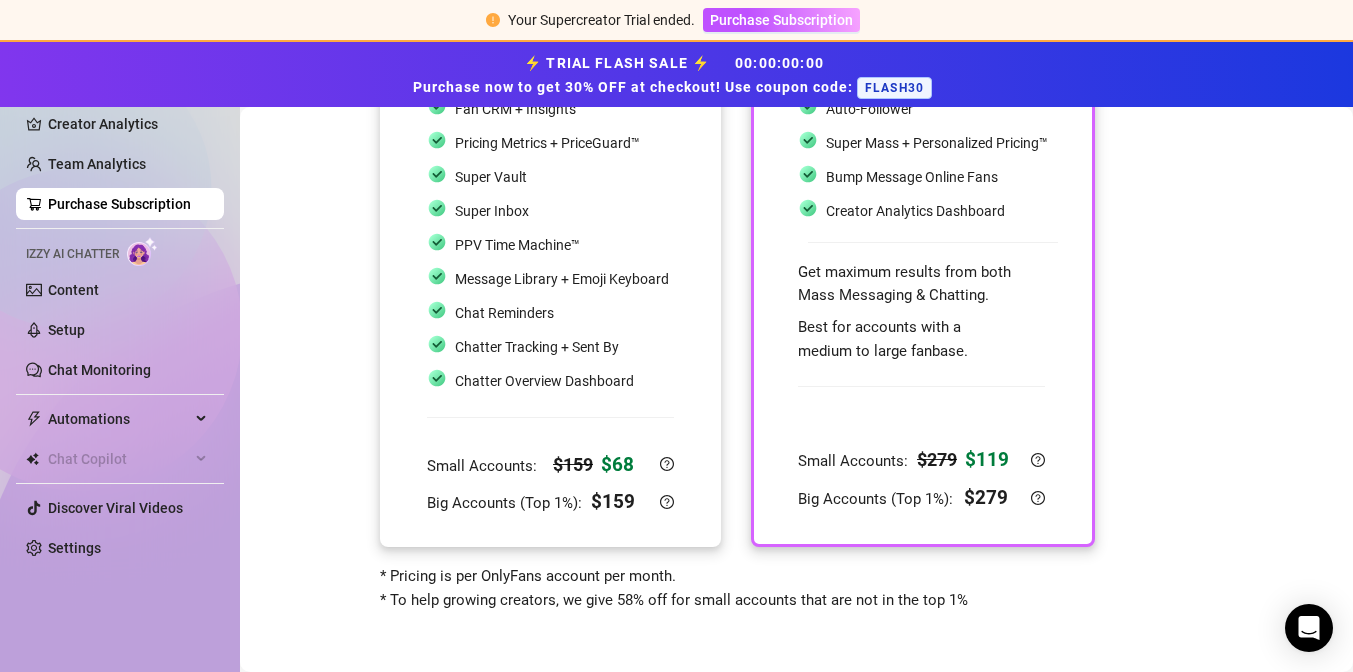 click on "Chatter Tracking + Sent By" at bounding box center [548, 347] 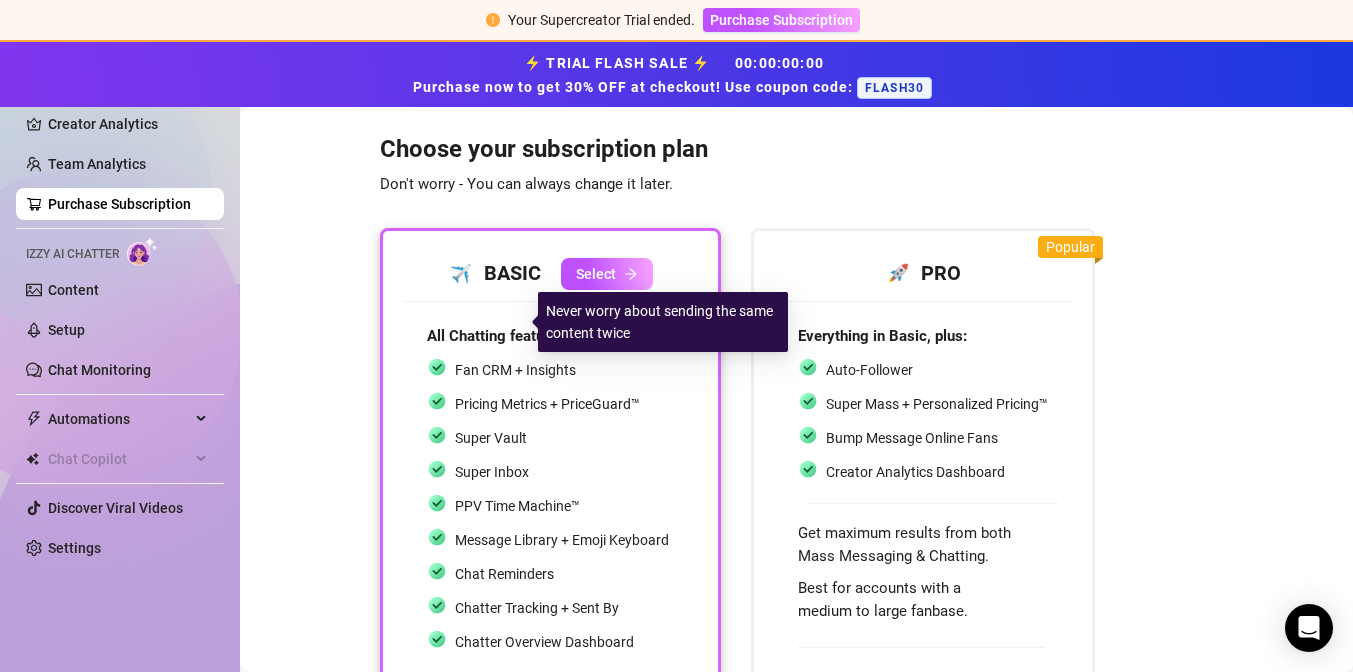 scroll, scrollTop: 0, scrollLeft: 0, axis: both 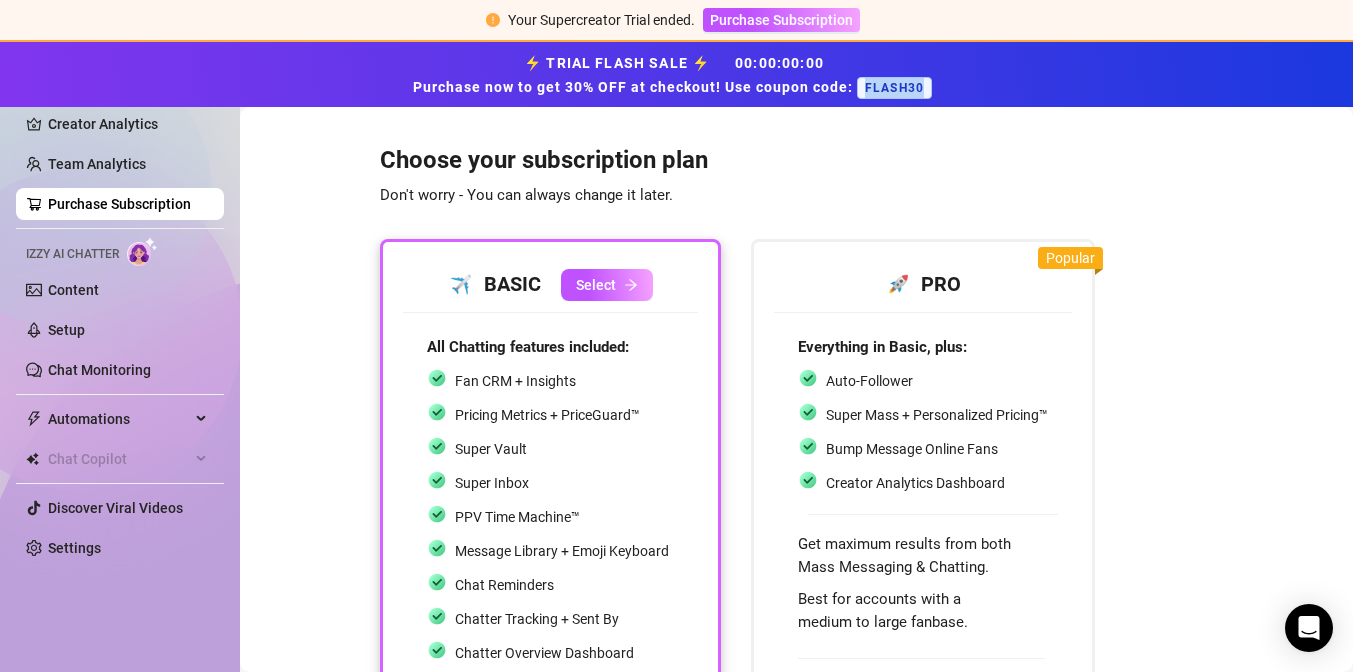 drag, startPoint x: 867, startPoint y: 86, endPoint x: 932, endPoint y: 86, distance: 65 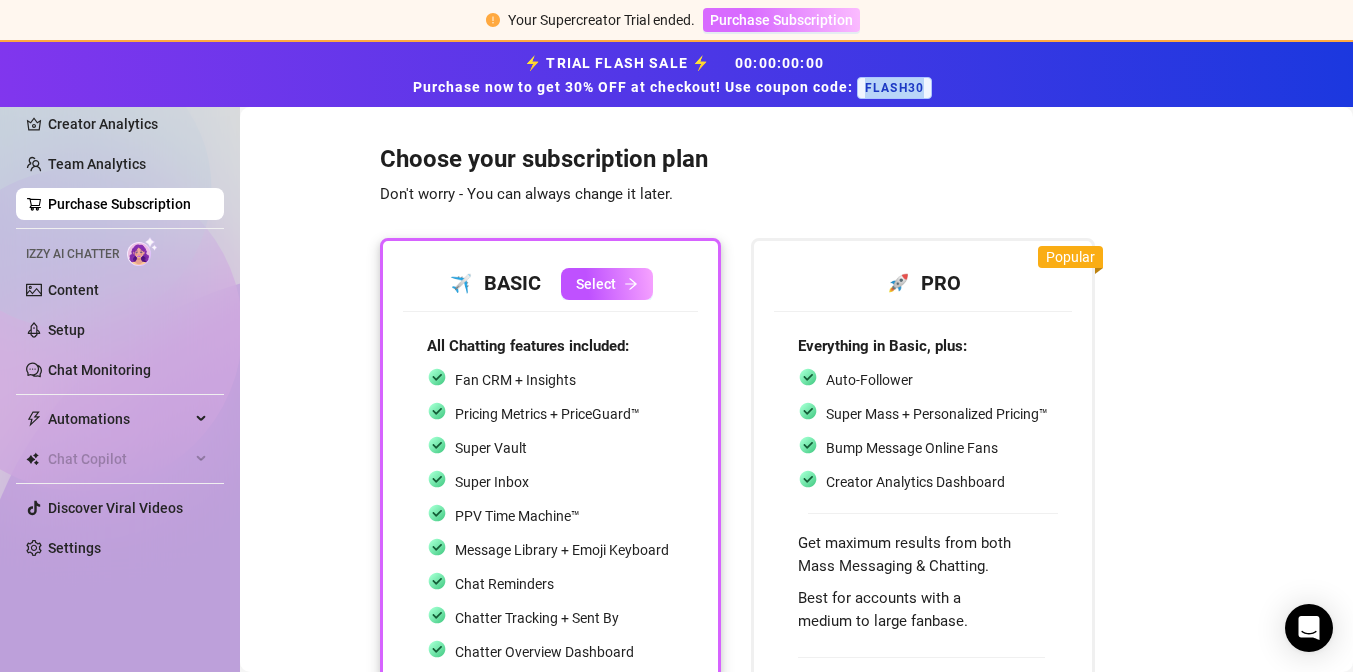click on "Purchase Subscription" at bounding box center [781, 20] 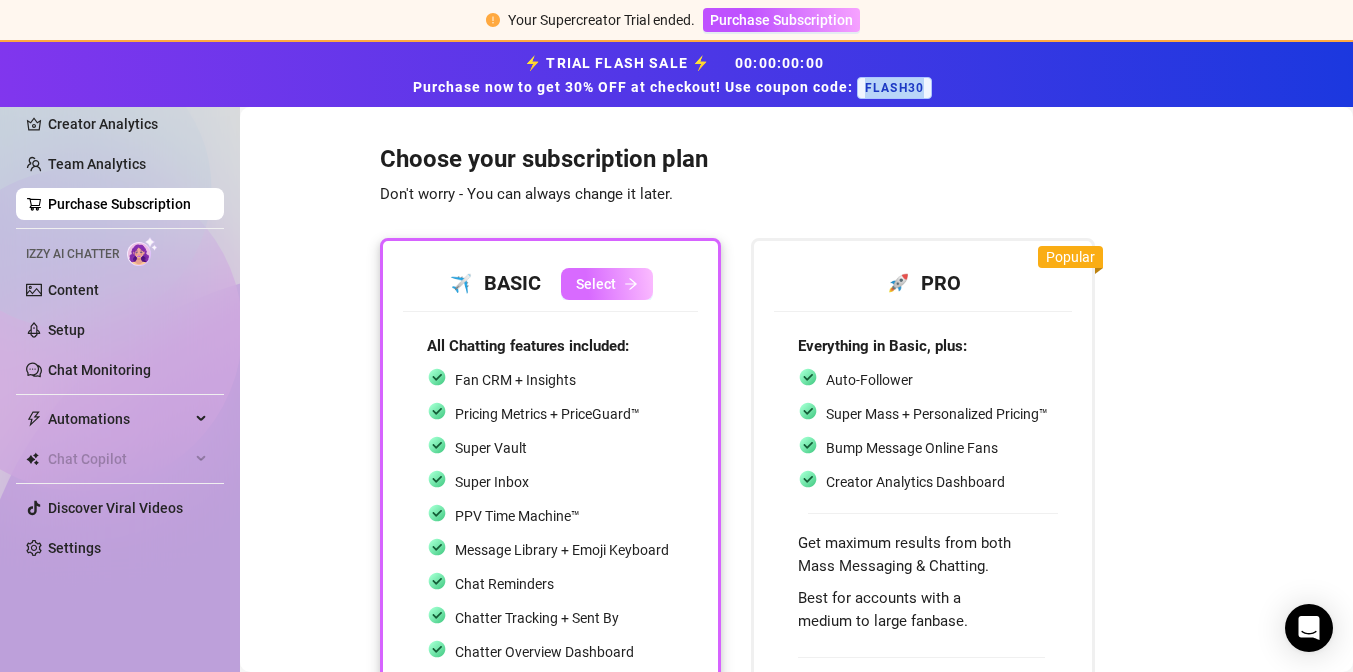 click on "Select" at bounding box center (596, 284) 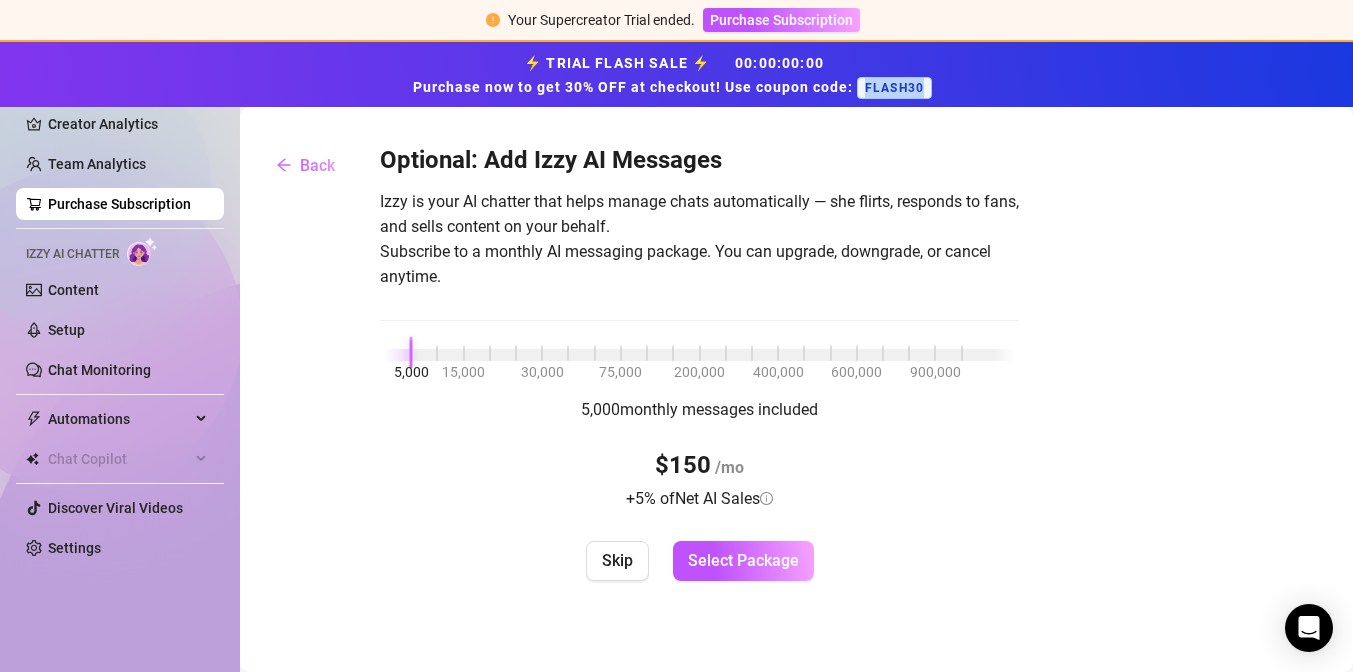 scroll, scrollTop: 0, scrollLeft: 0, axis: both 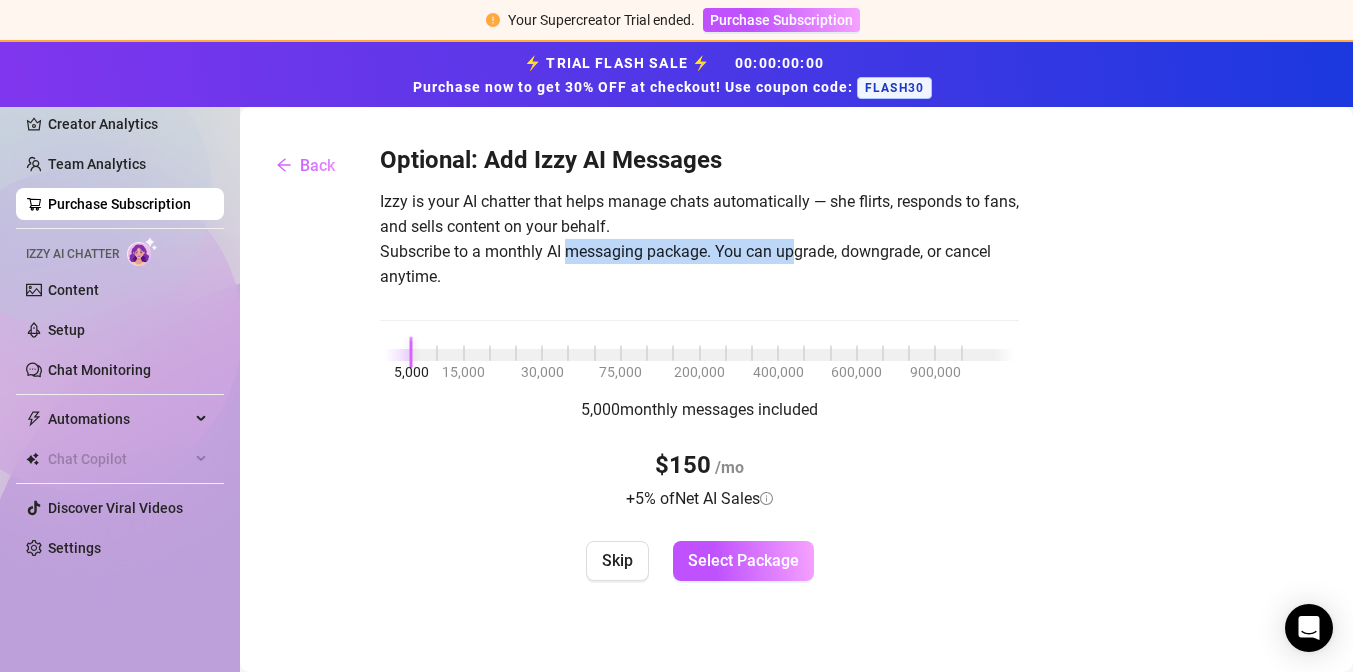drag, startPoint x: 567, startPoint y: 250, endPoint x: 799, endPoint y: 237, distance: 232.36394 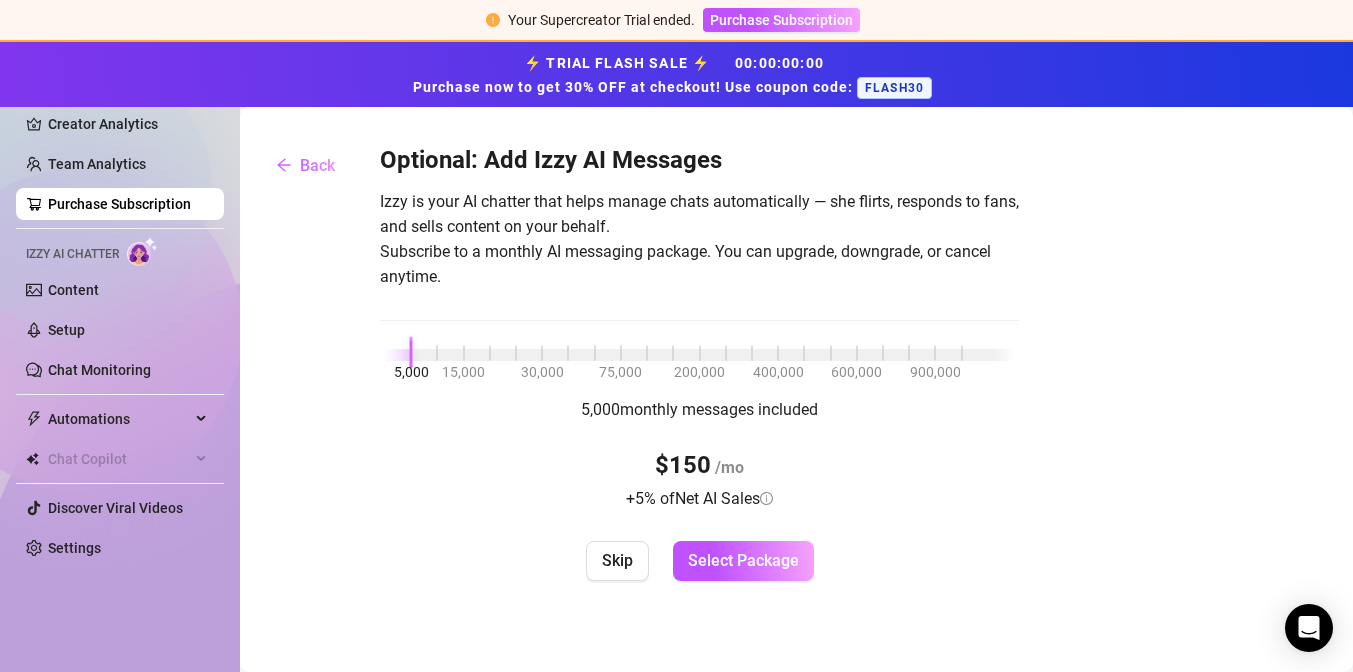 click on "Izzy is your AI chatter that helps manage chats automatically — she flirts, responds to fans, and sells content on your behalf. Subscribe to a monthly AI messaging package. You can upgrade, downgrade, or cancel anytime." at bounding box center [699, 239] 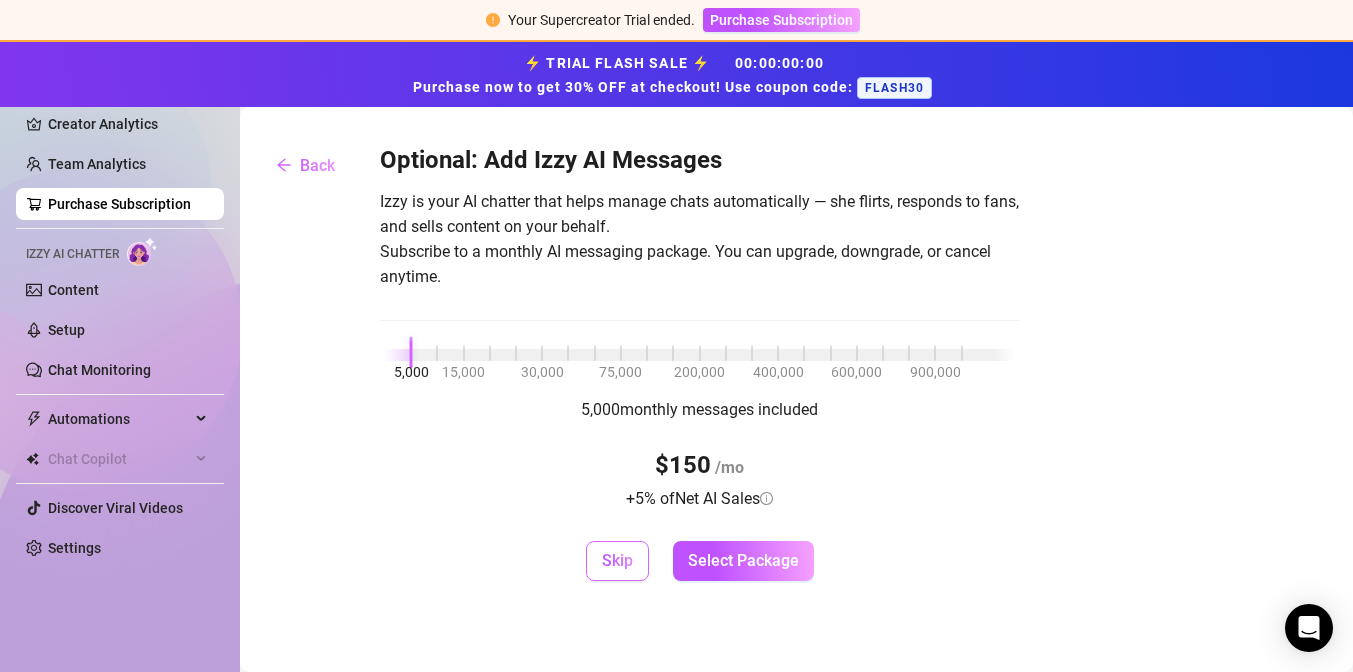 click on "Skip" at bounding box center (617, 560) 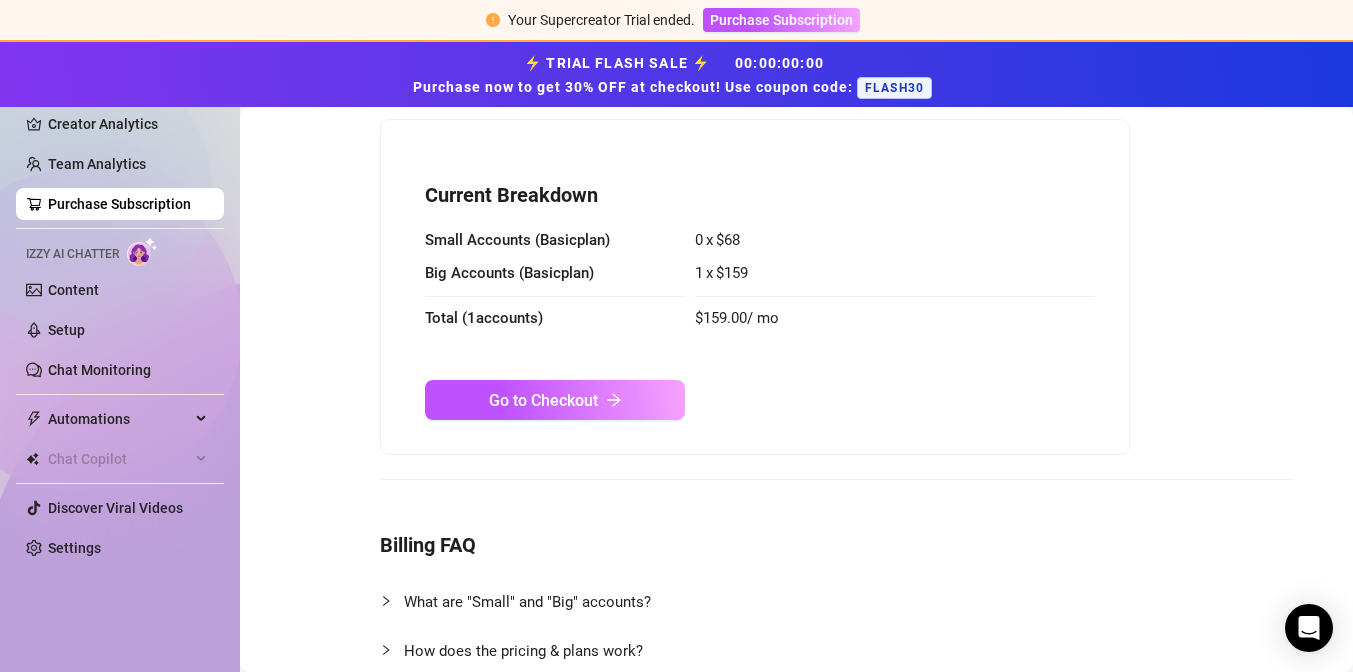 scroll, scrollTop: 81, scrollLeft: 0, axis: vertical 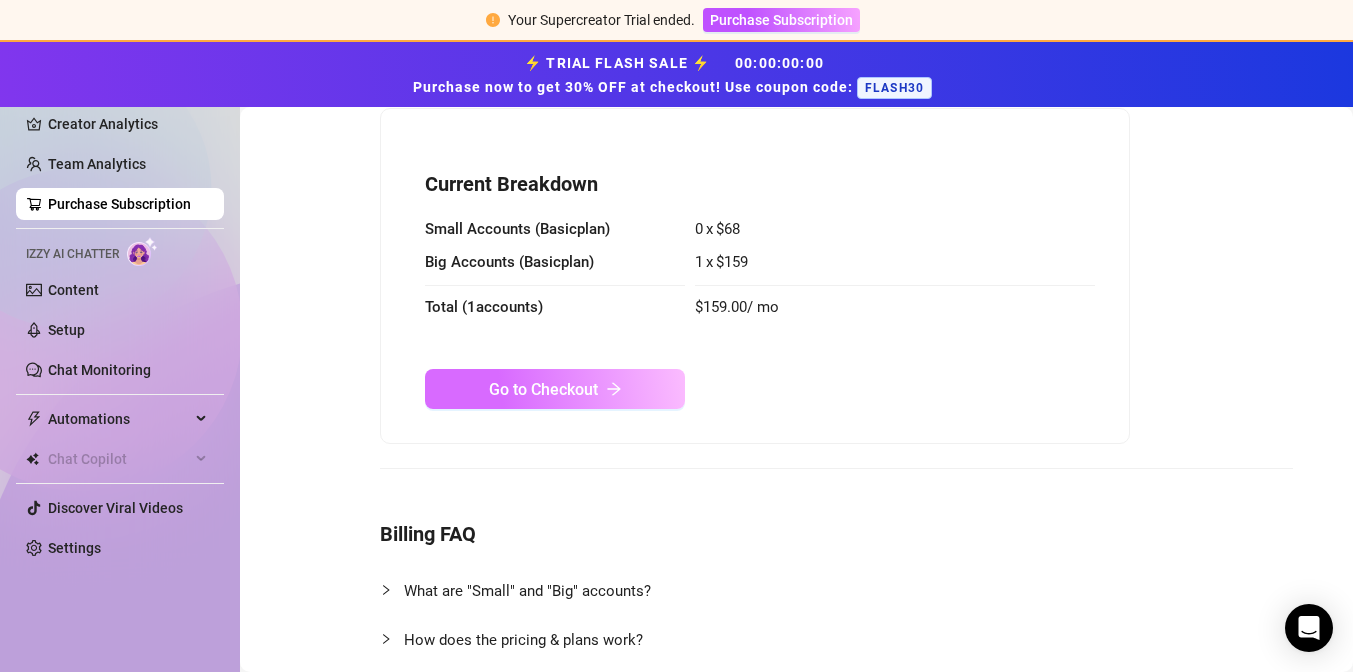 click on "Go to Checkout" at bounding box center [543, 389] 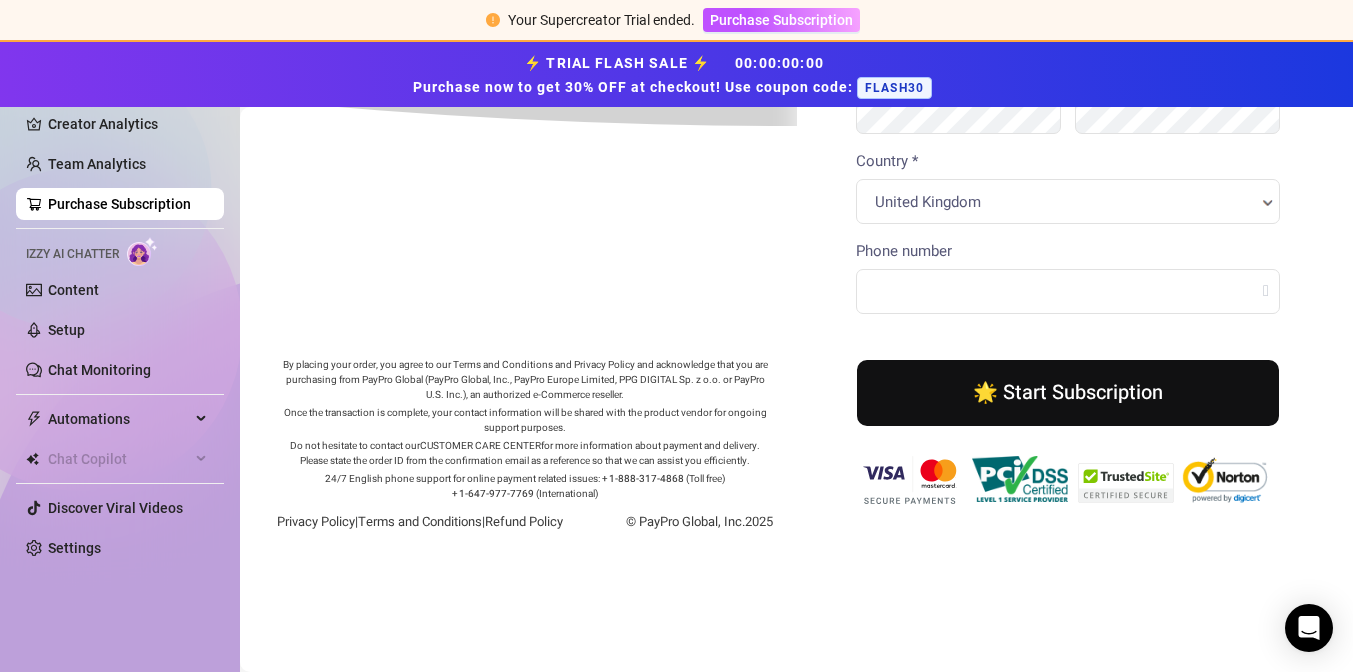 scroll, scrollTop: 619, scrollLeft: 0, axis: vertical 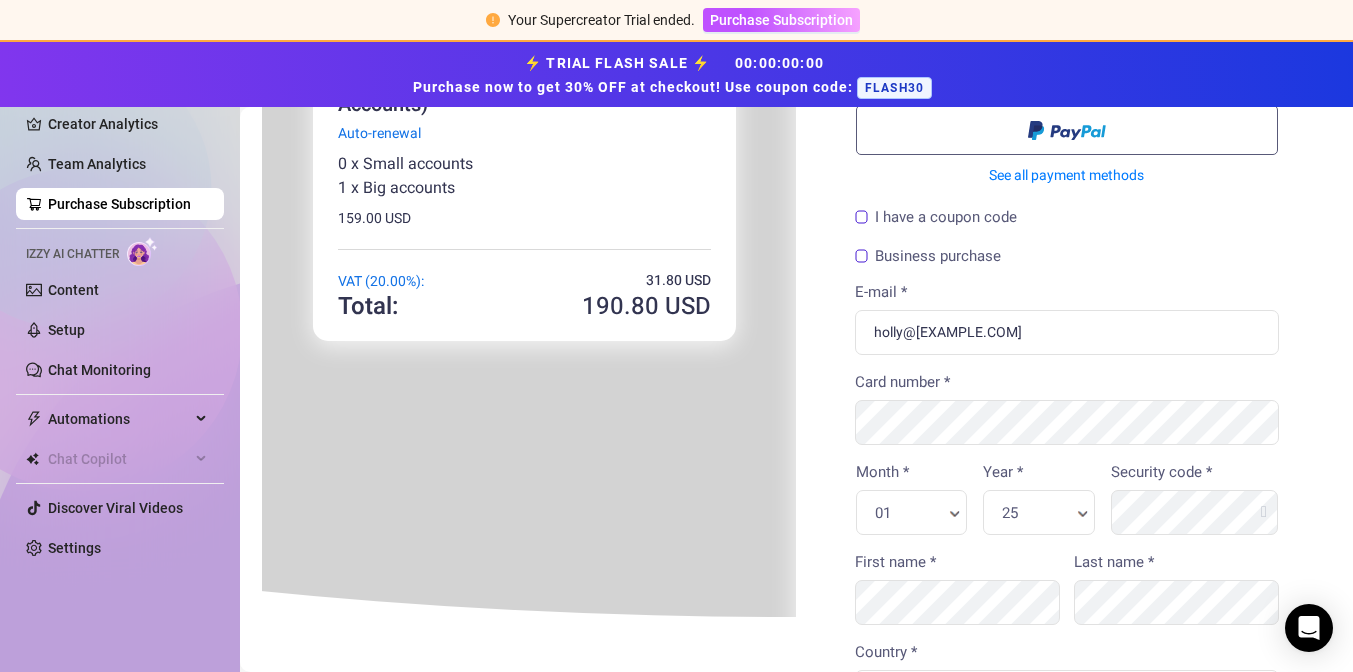 click on "Business purchase" at bounding box center (926, 254) 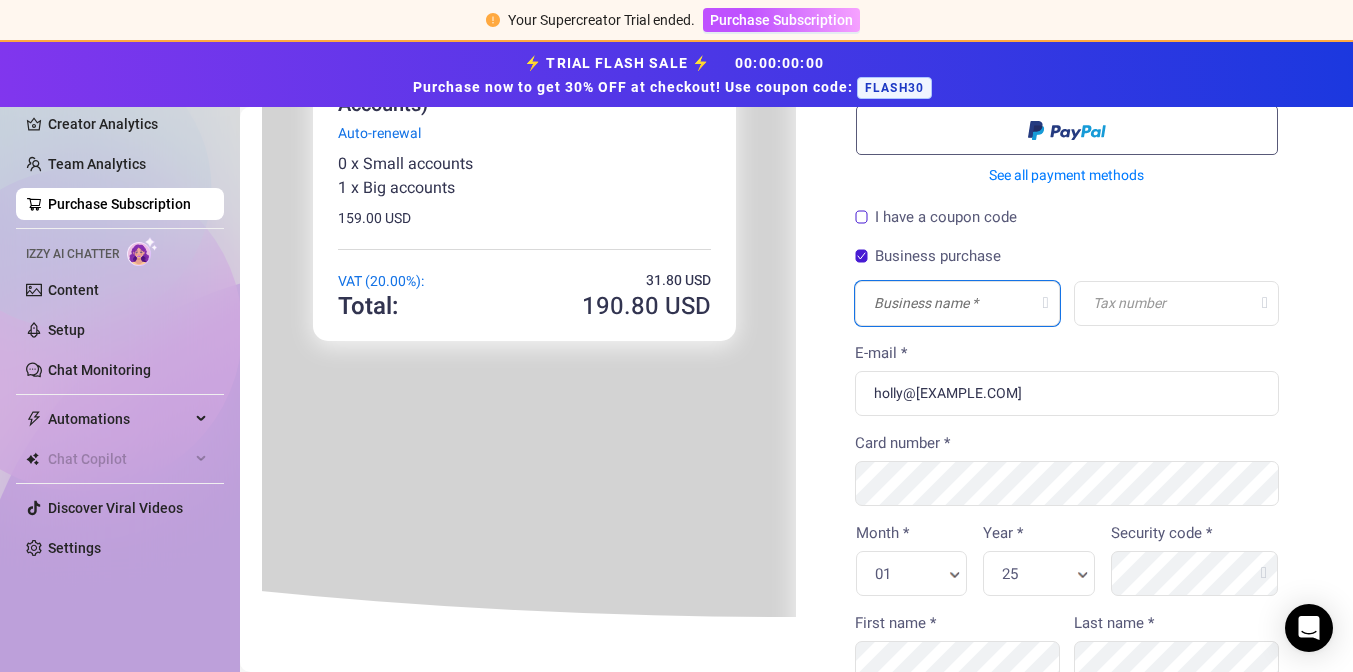click at bounding box center (955, 301) 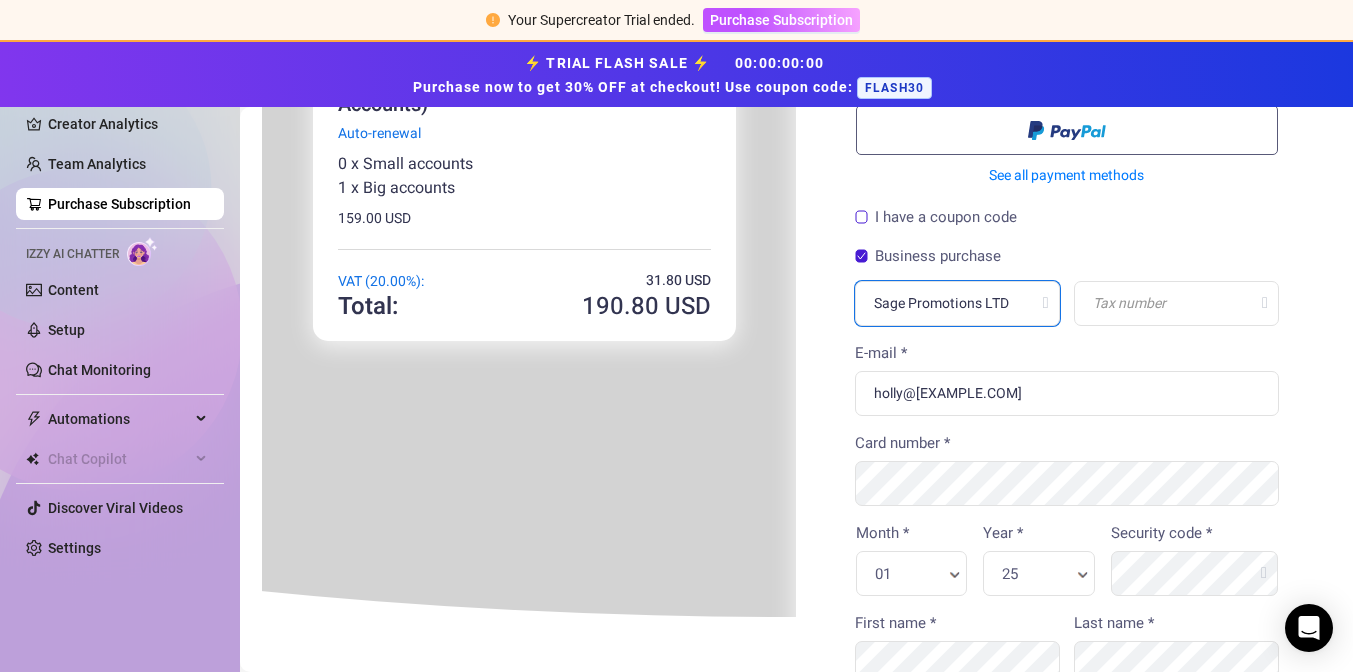 type on "Sage Promotions LTD" 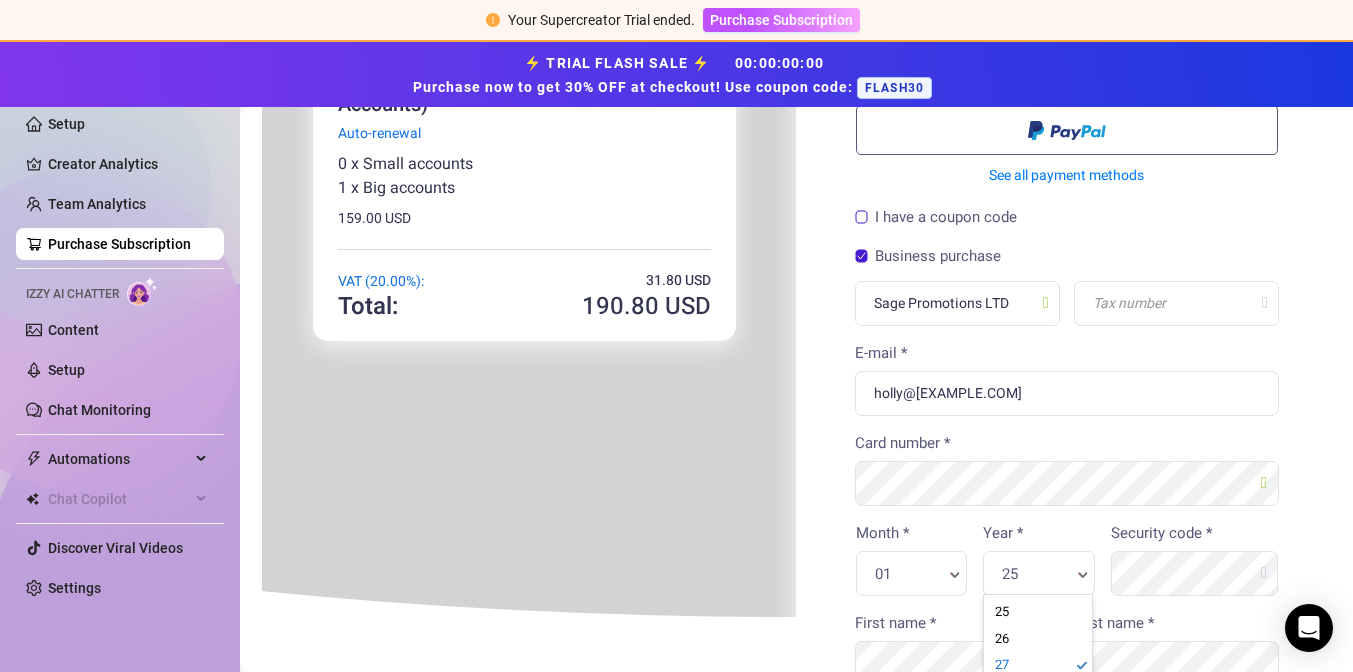 scroll, scrollTop: 0, scrollLeft: 0, axis: both 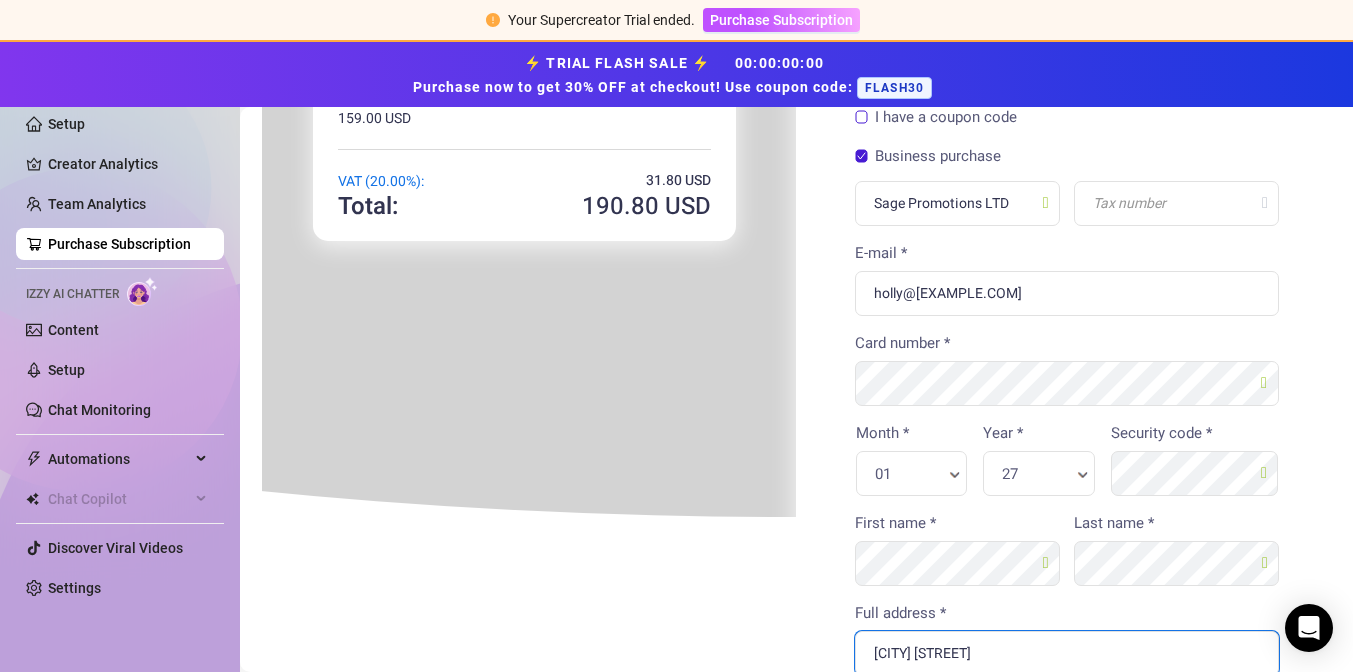 type on "[CITY] [STREET]" 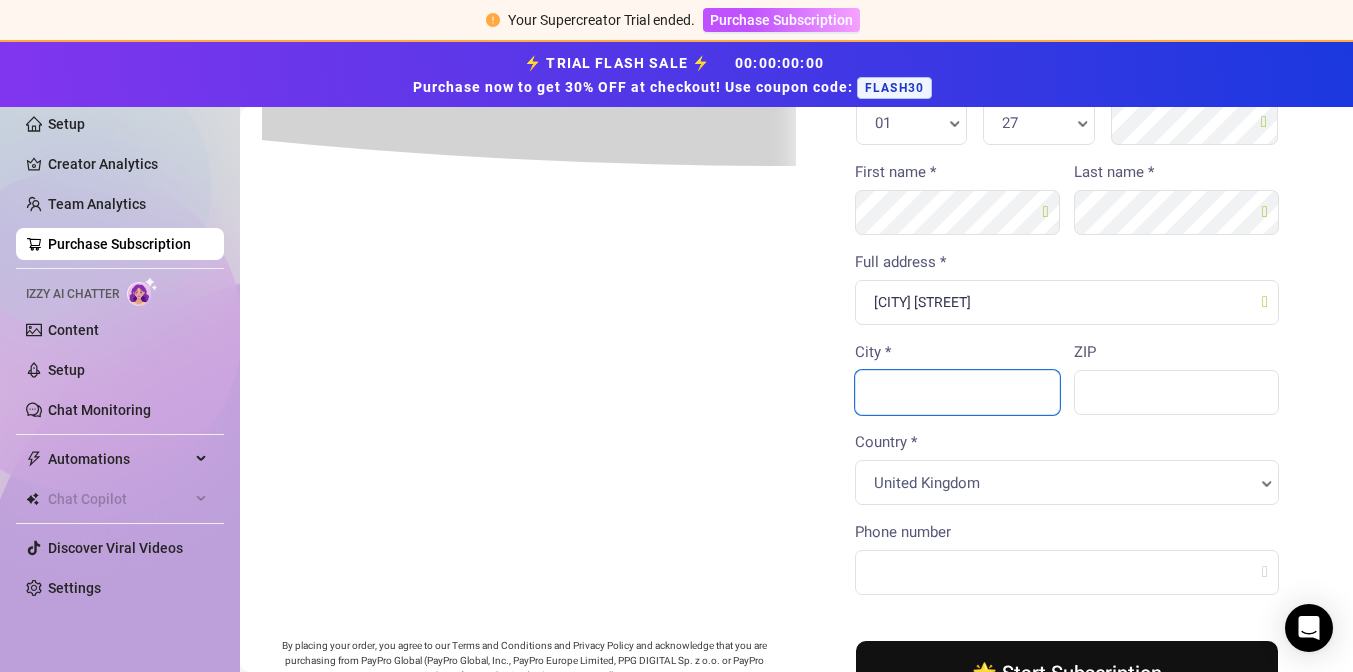 scroll, scrollTop: 519, scrollLeft: 0, axis: vertical 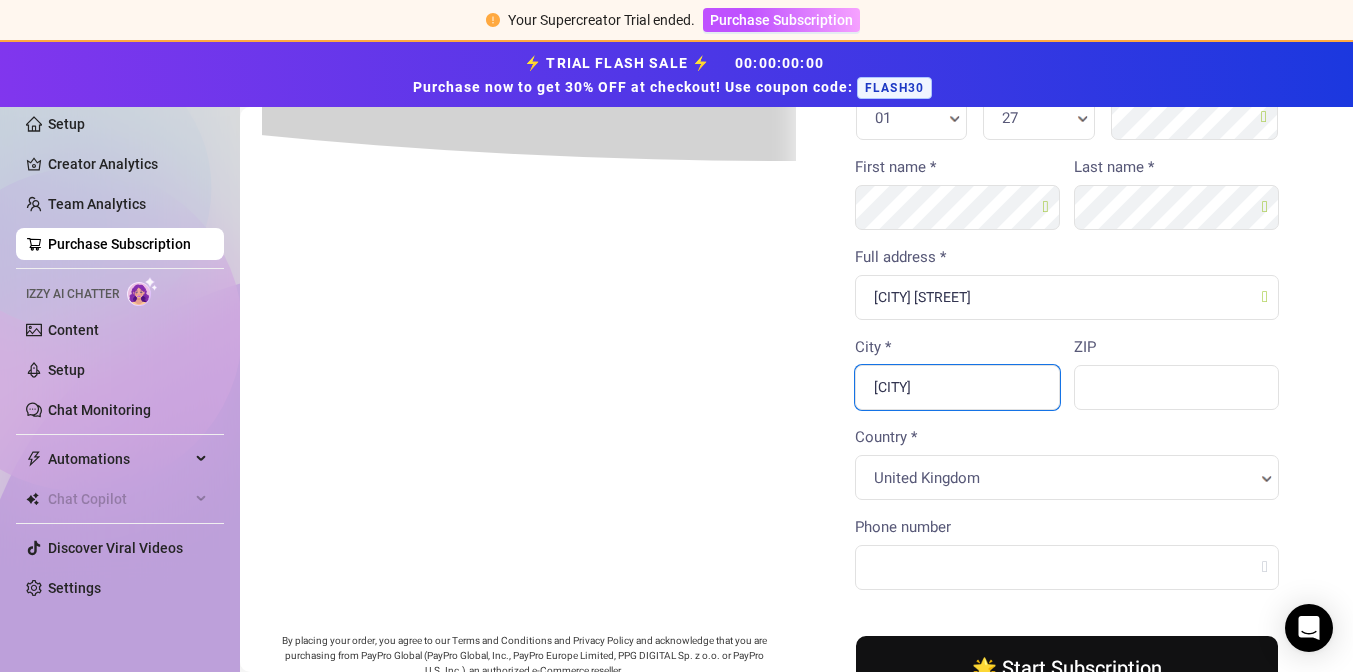 type on "[CITY]" 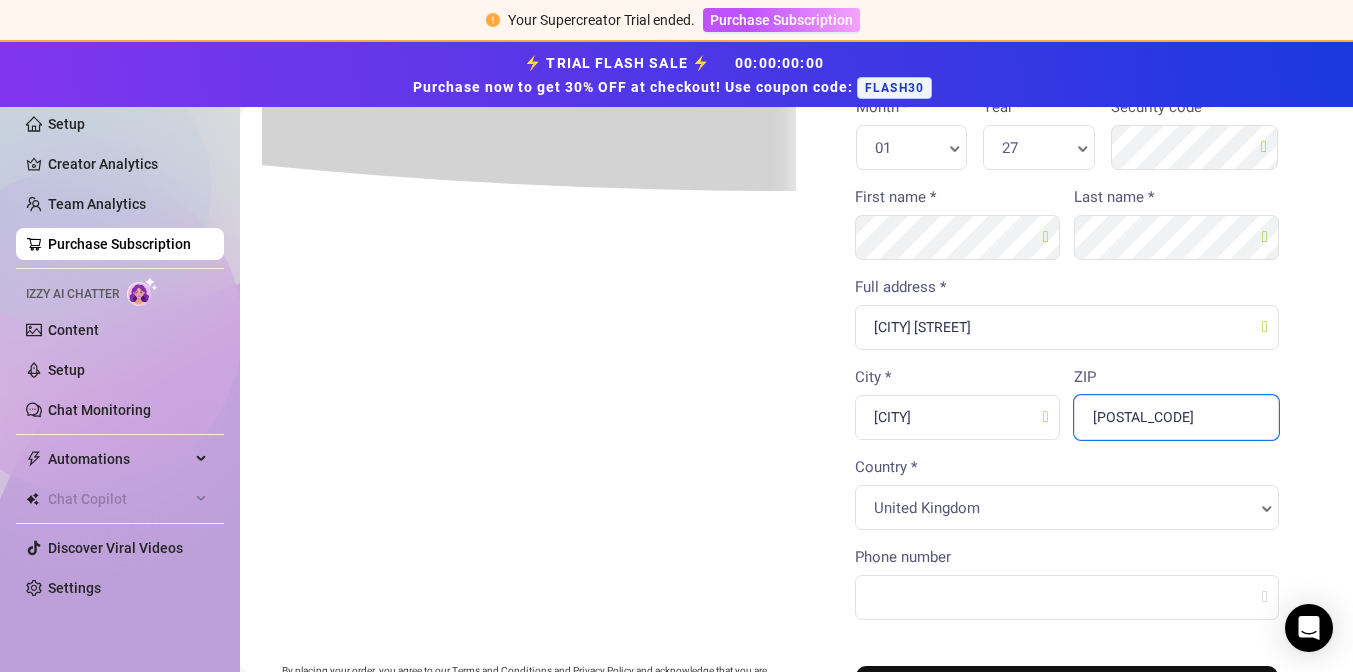 scroll, scrollTop: 95, scrollLeft: 1, axis: both 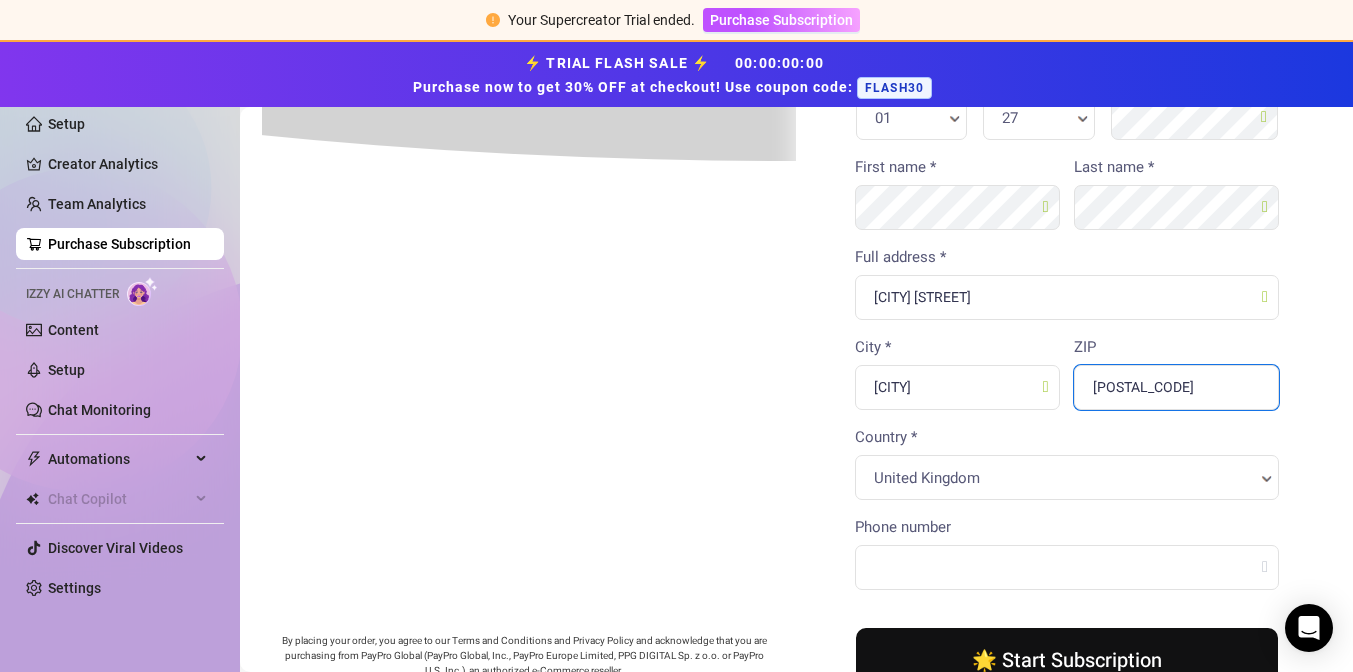 type on "[POSTAL_CODE]" 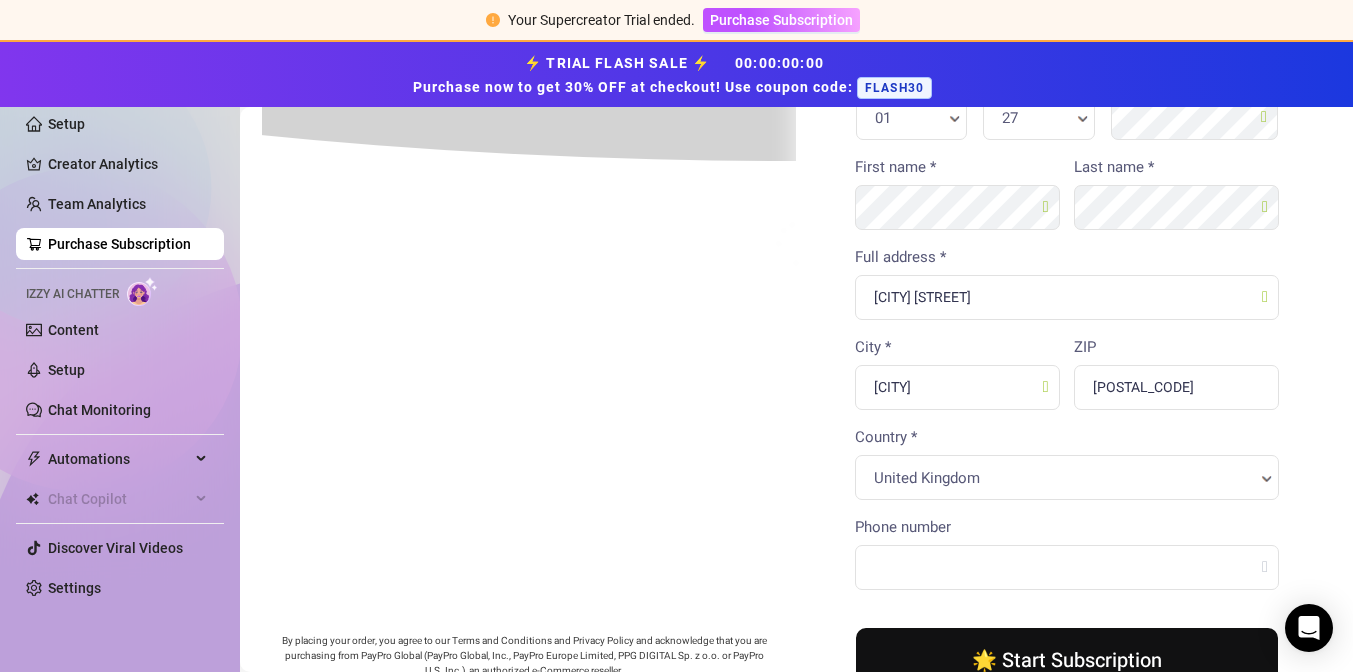 click on "You're buying
× 190" at bounding box center (793, 193) 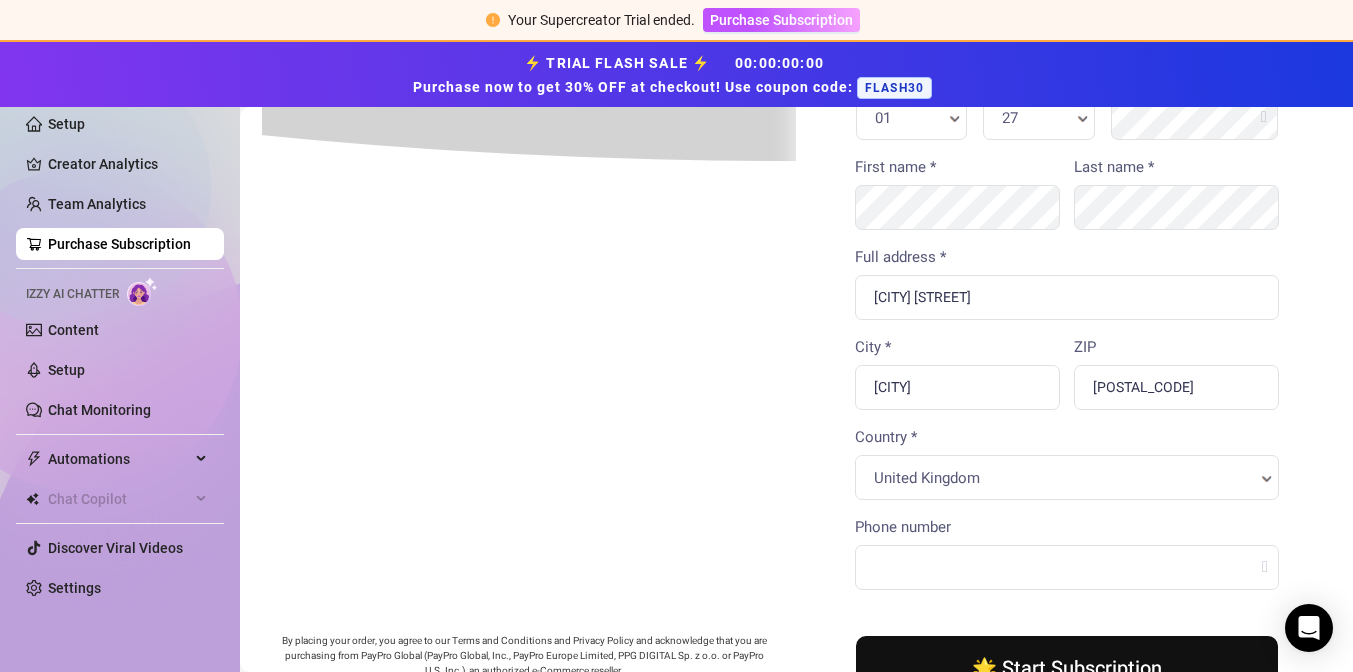 scroll, scrollTop: 0, scrollLeft: 1, axis: horizontal 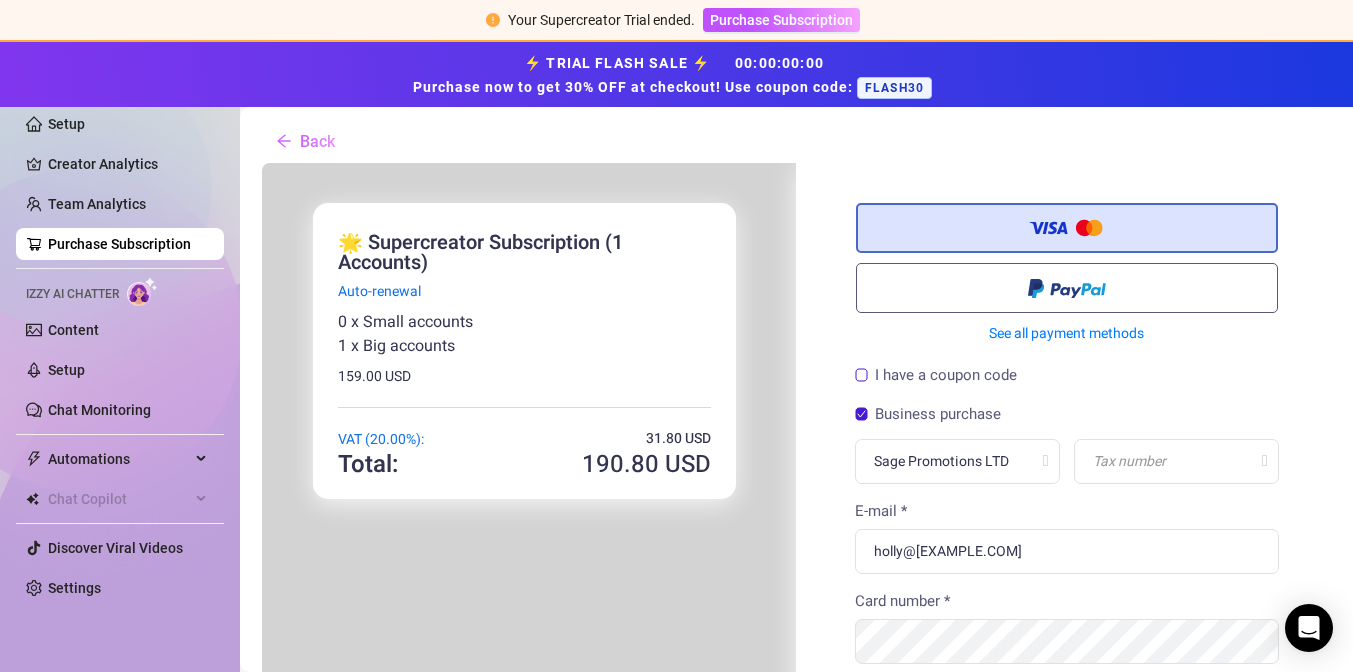 click on "I have a coupon code" at bounding box center (934, 373) 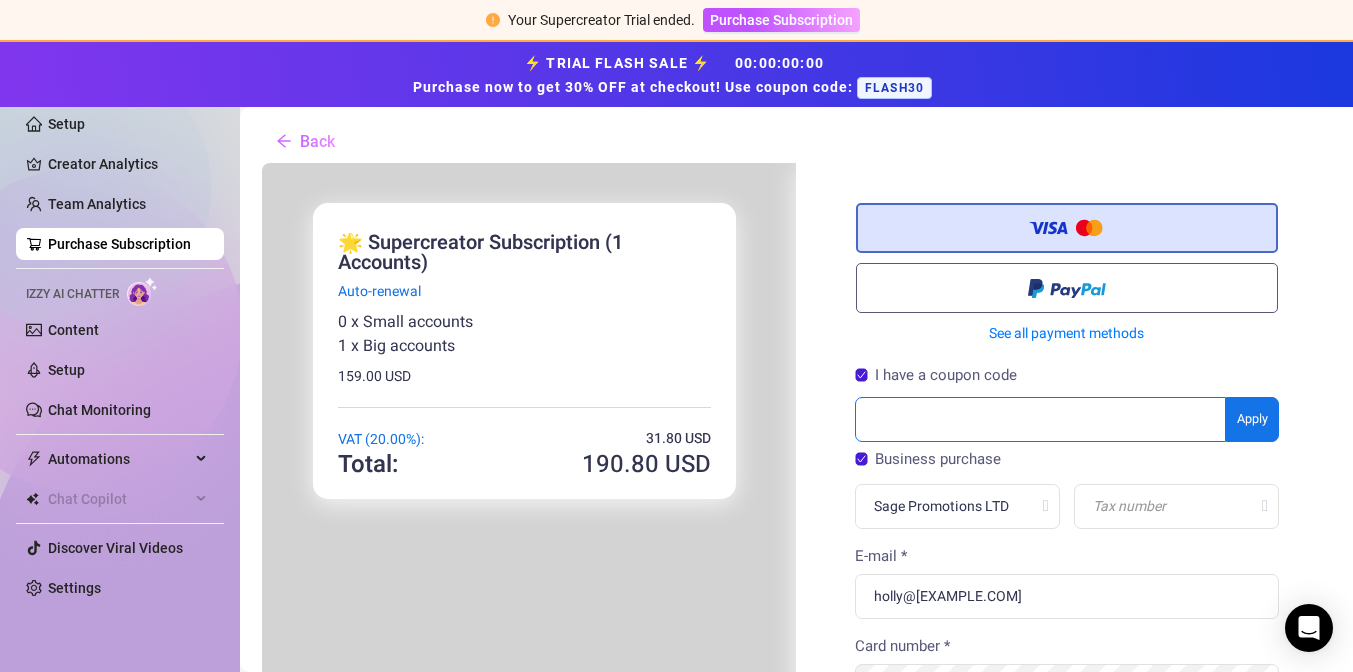click at bounding box center [1039, 417] 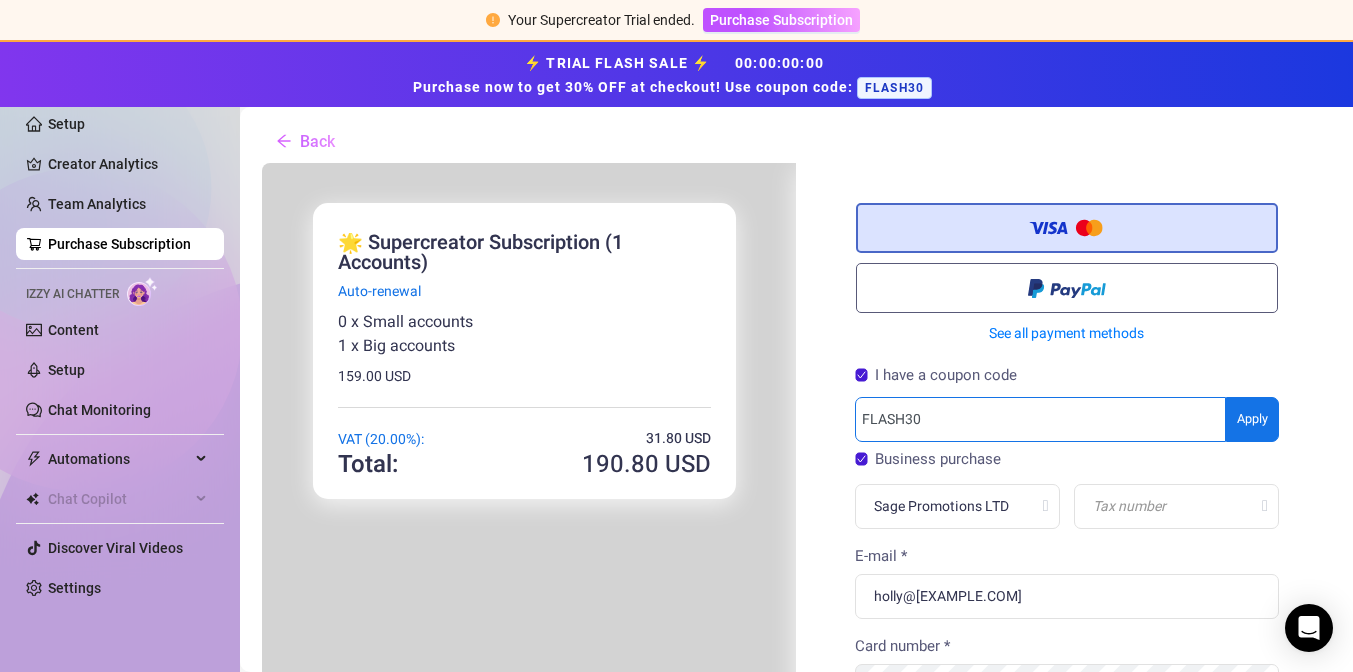 type on "FLASH30" 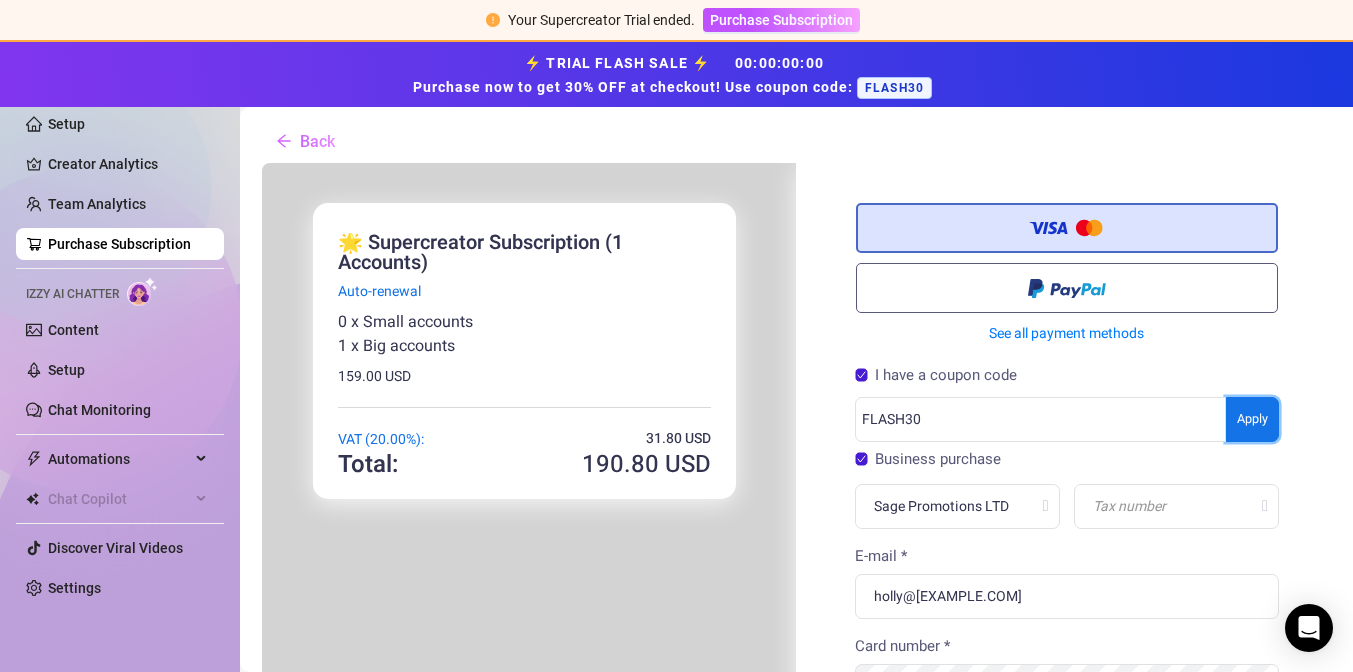 click on "You're buying
× 190" at bounding box center (793, 829) 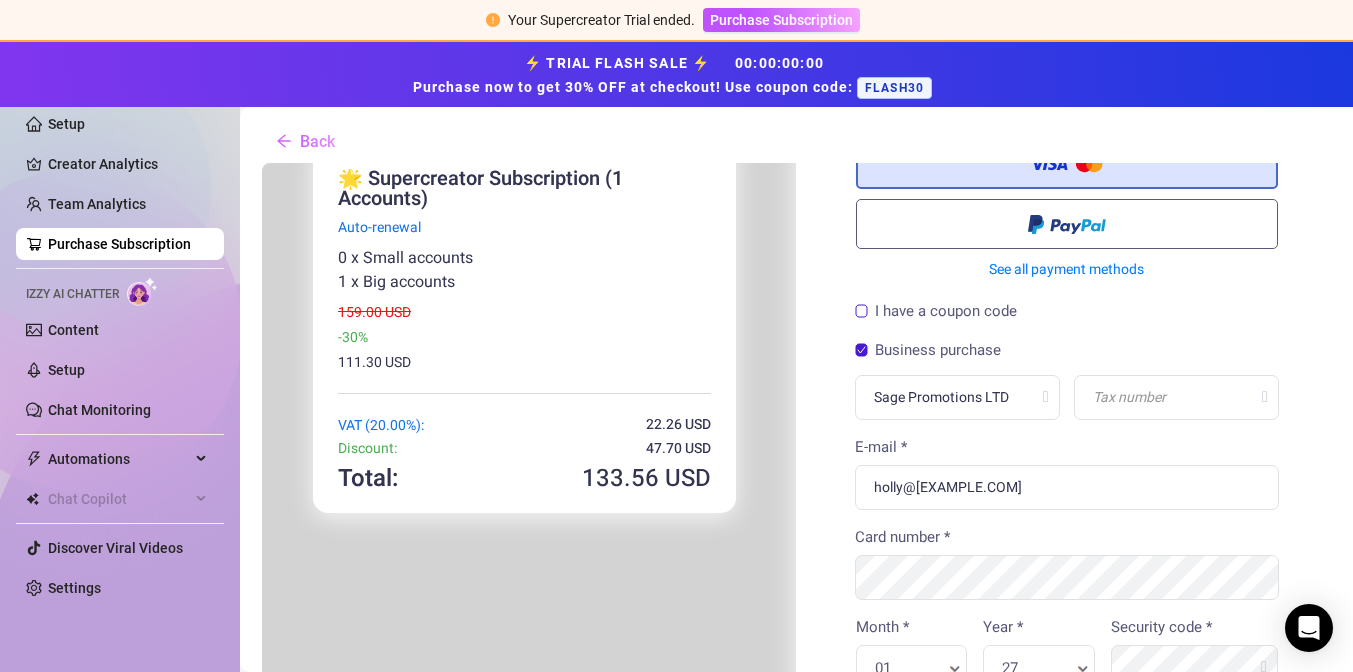 scroll, scrollTop: 95, scrollLeft: 1, axis: both 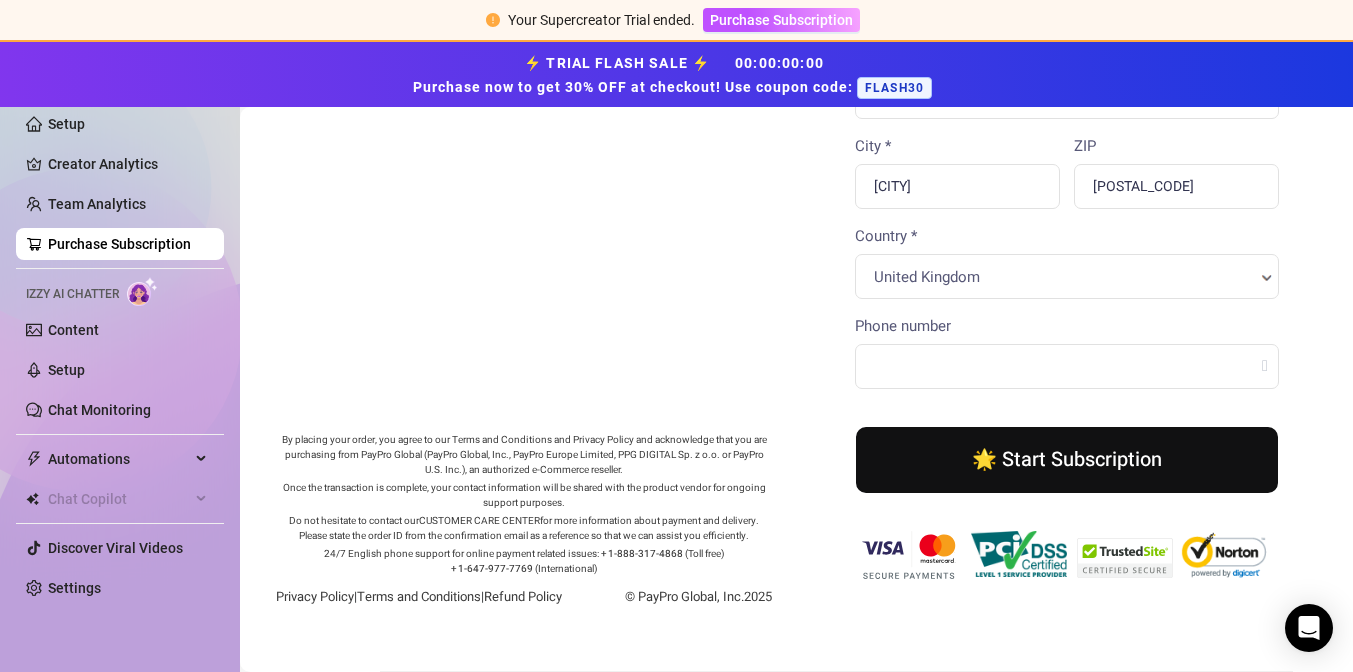 click on "🌟 Start Subscription" at bounding box center [1065, 458] 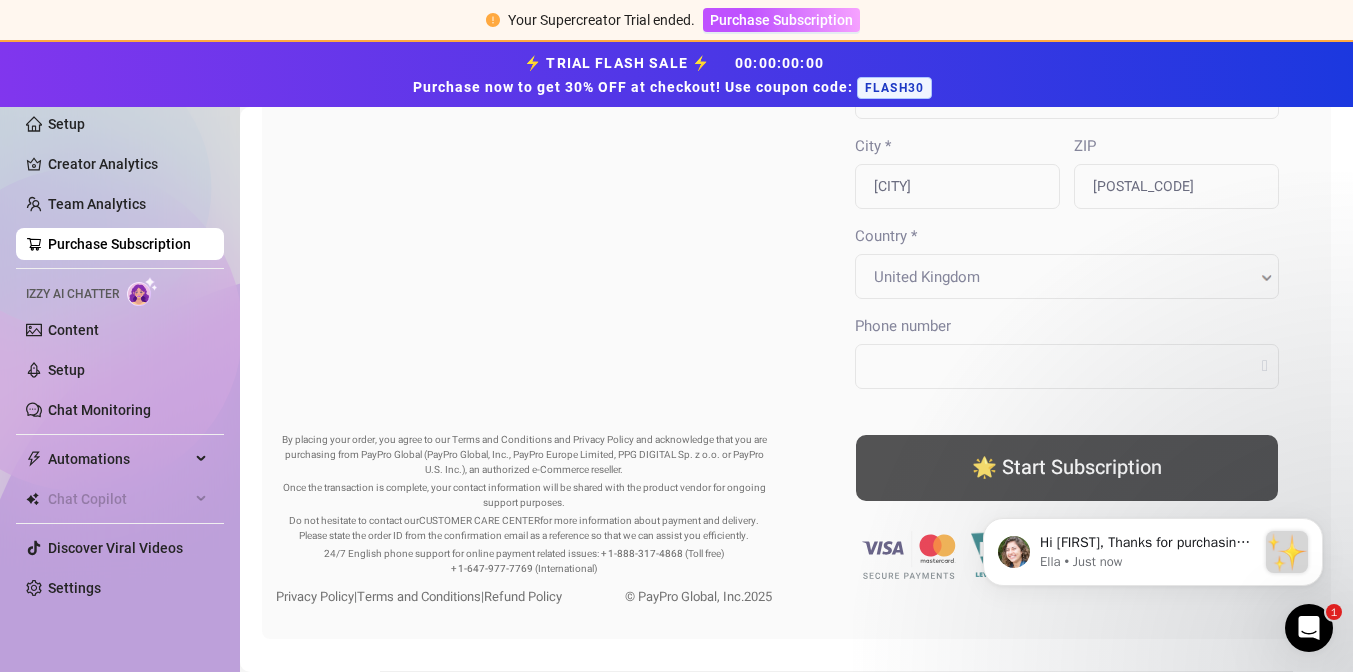 scroll, scrollTop: 0, scrollLeft: 0, axis: both 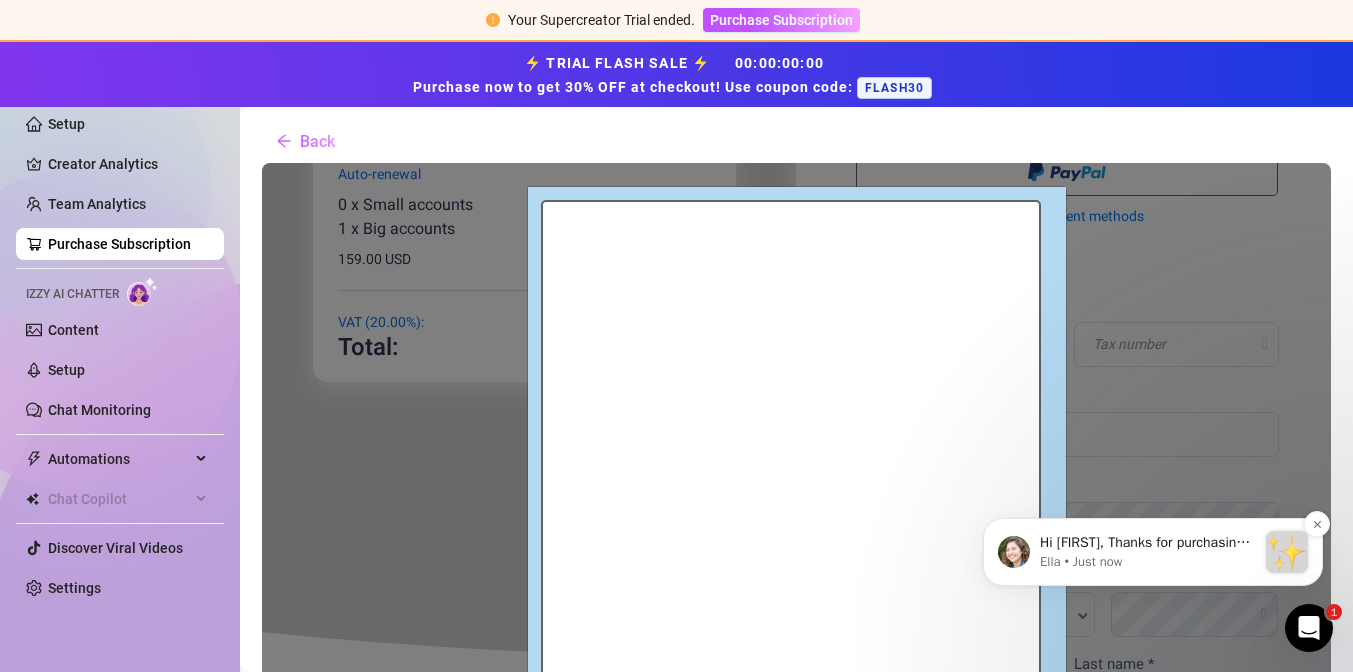 click on "Ella • Just now" at bounding box center (1148, 562) 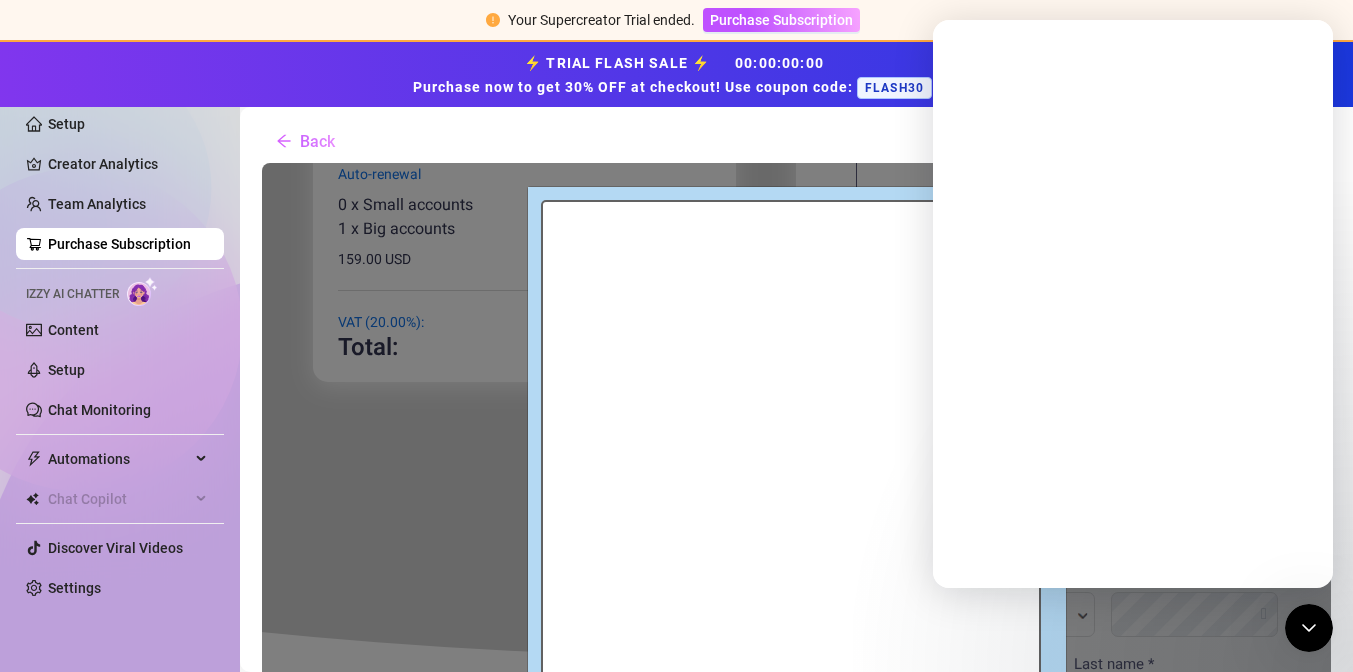 scroll, scrollTop: 0, scrollLeft: 0, axis: both 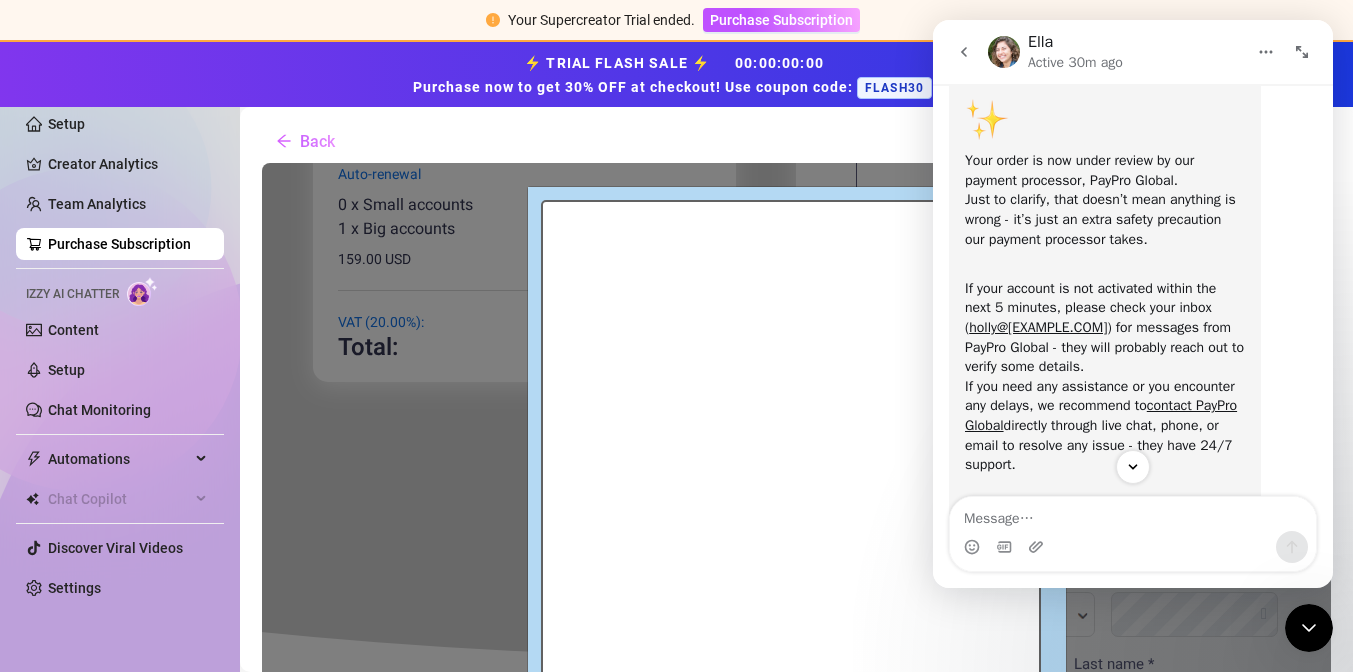 click 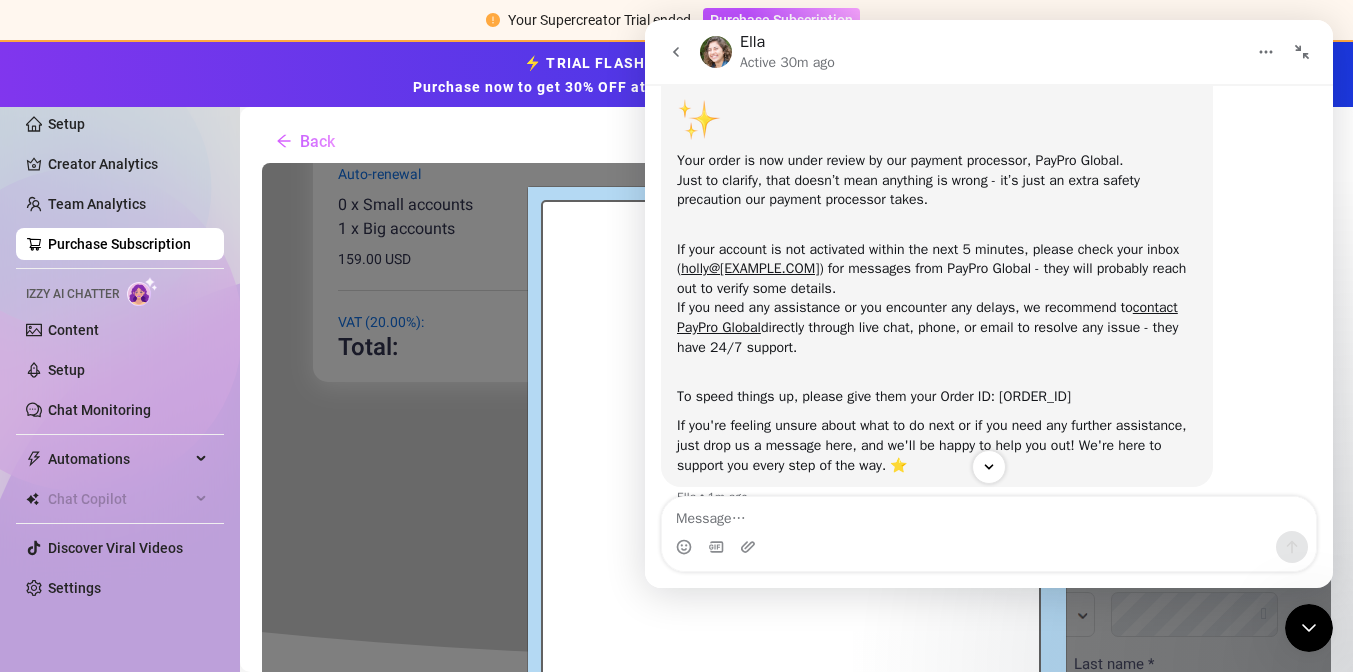 click 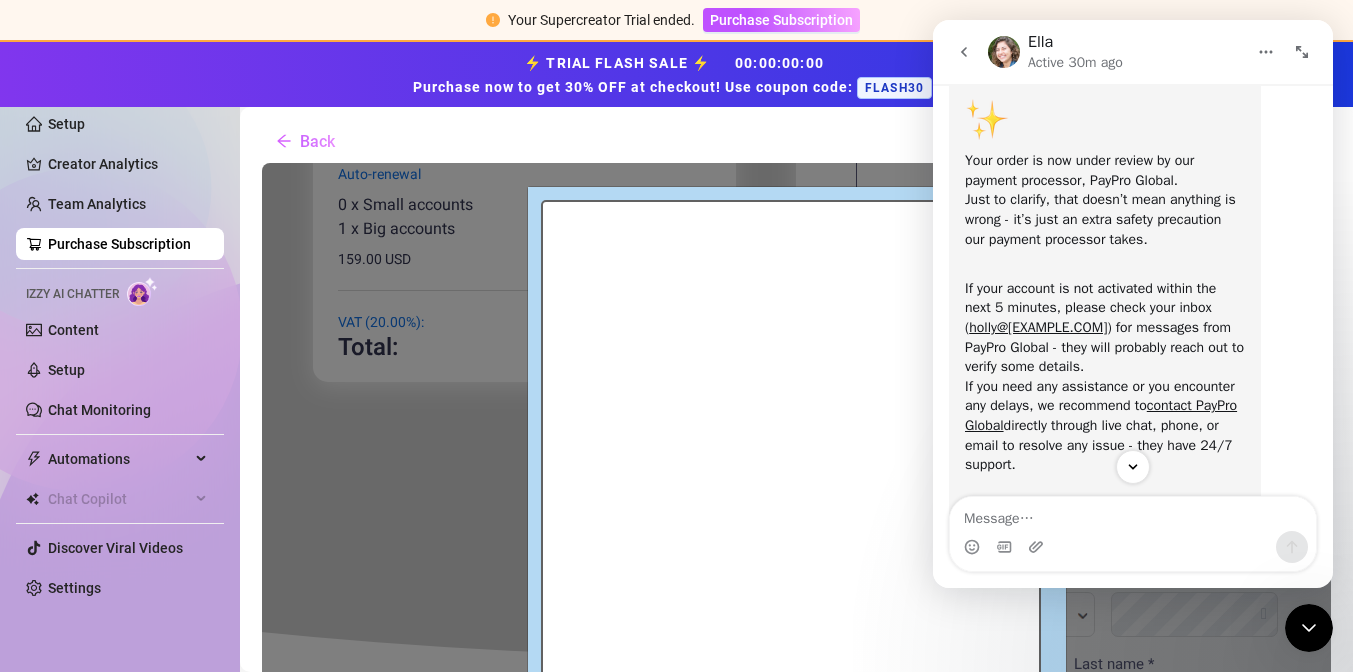 click 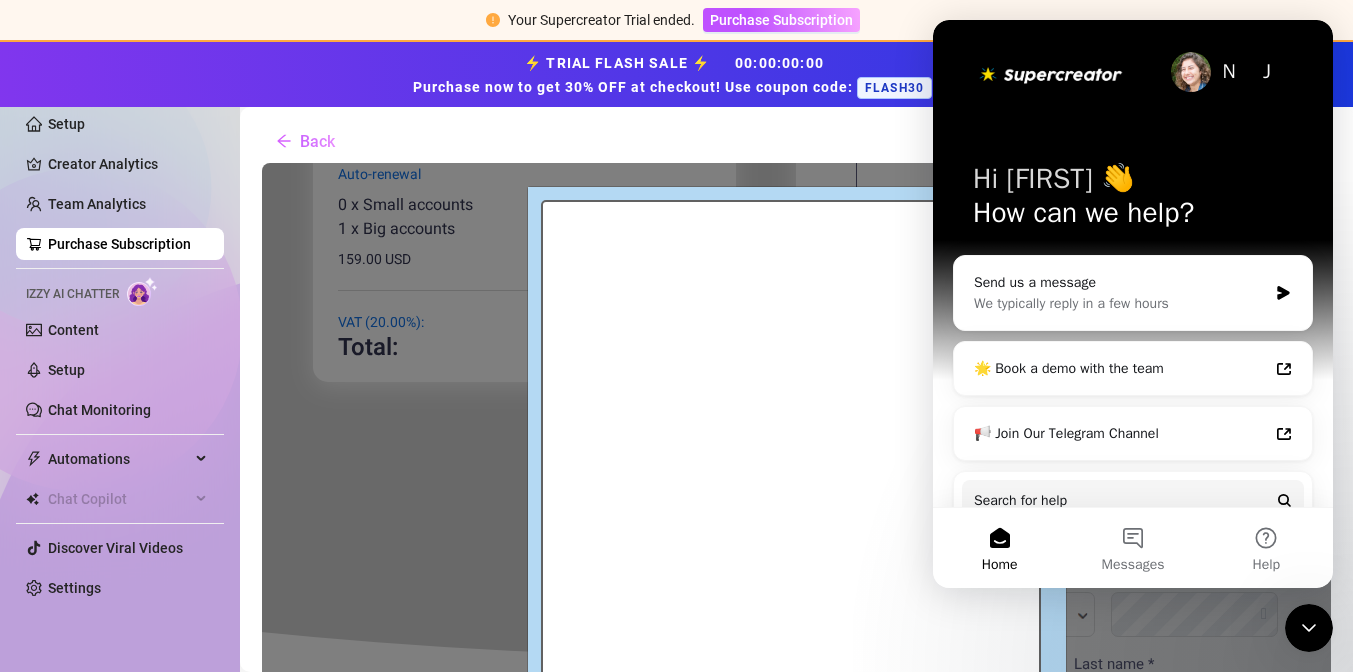 scroll, scrollTop: 0, scrollLeft: 0, axis: both 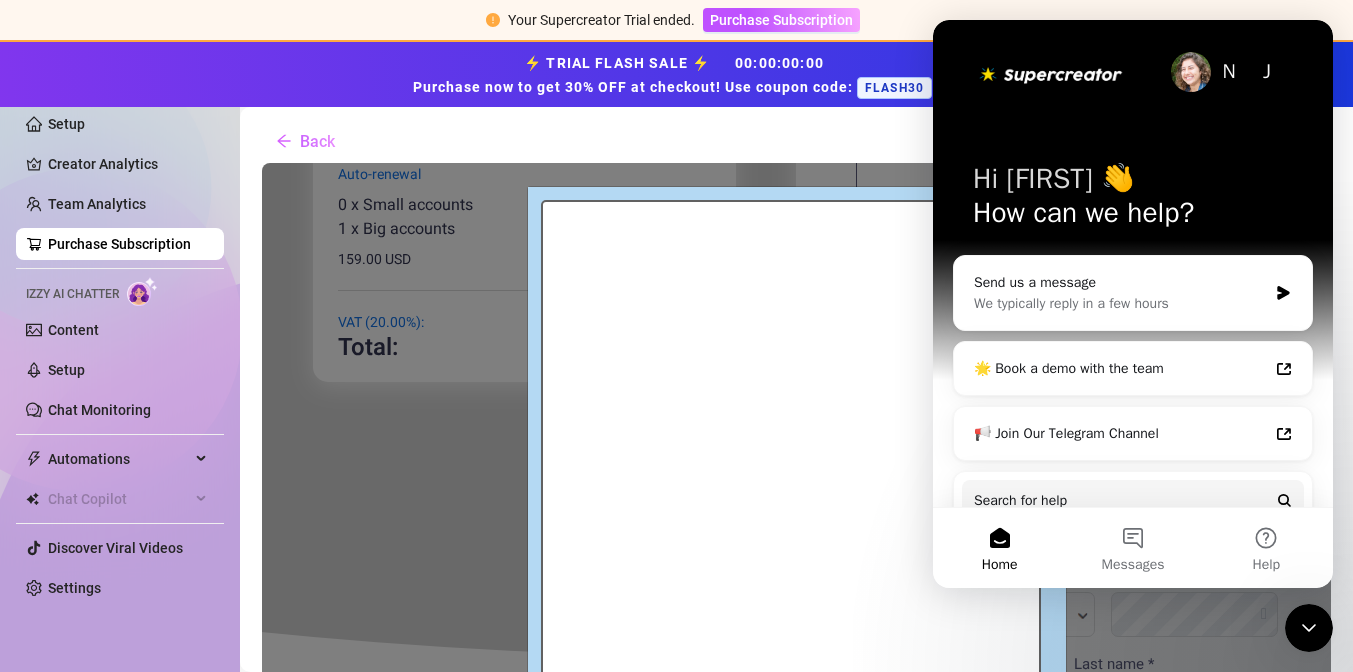 click at bounding box center (1309, 628) 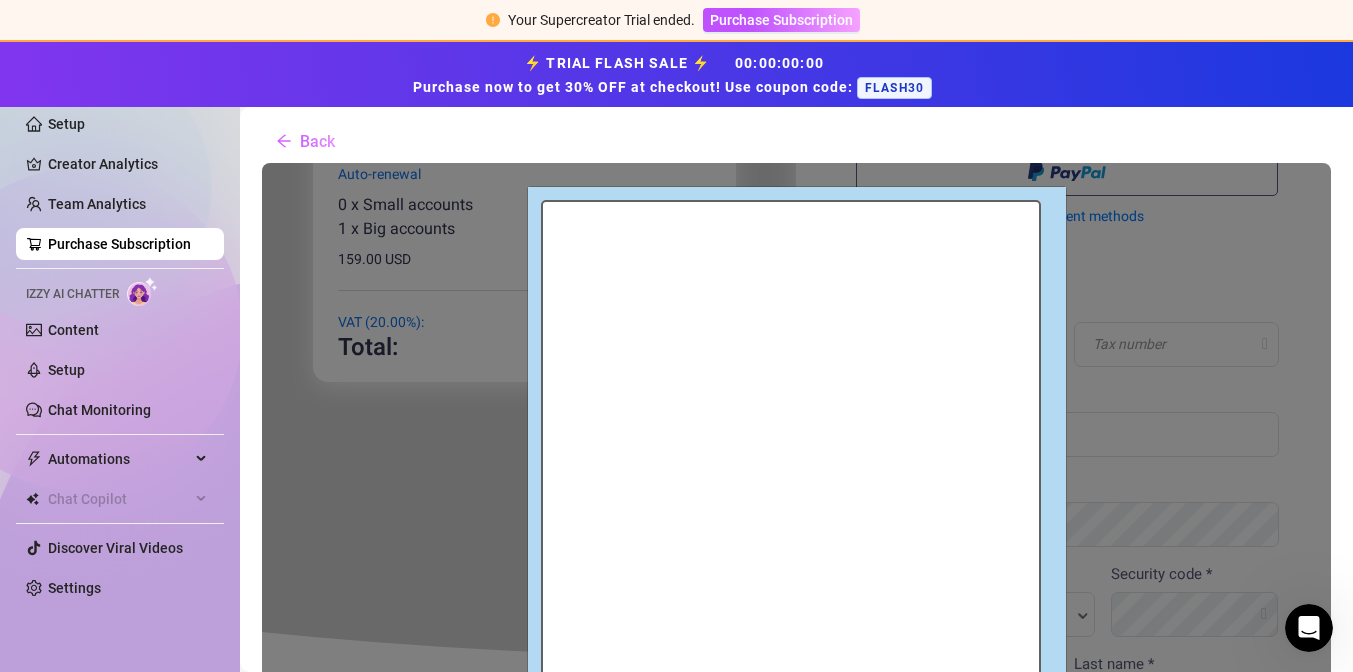 scroll, scrollTop: 0, scrollLeft: 0, axis: both 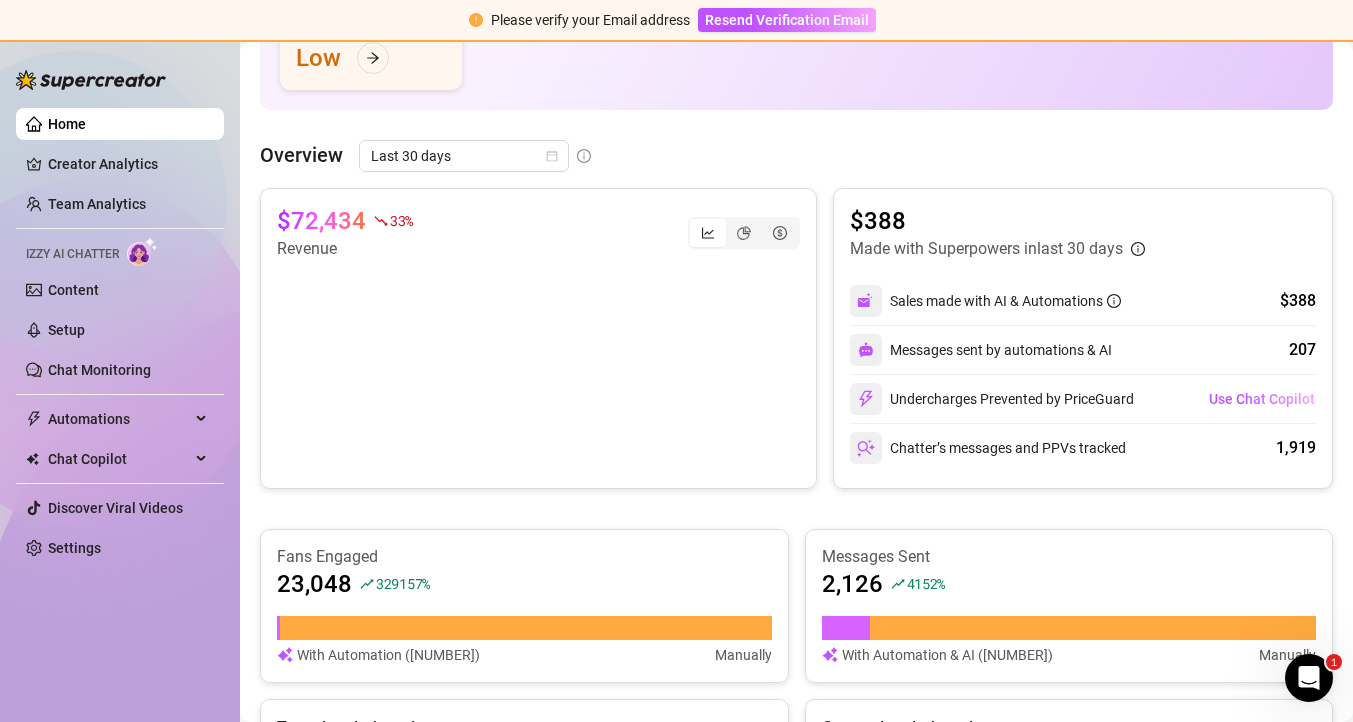 drag, startPoint x: 994, startPoint y: 300, endPoint x: 1068, endPoint y: 300, distance: 74 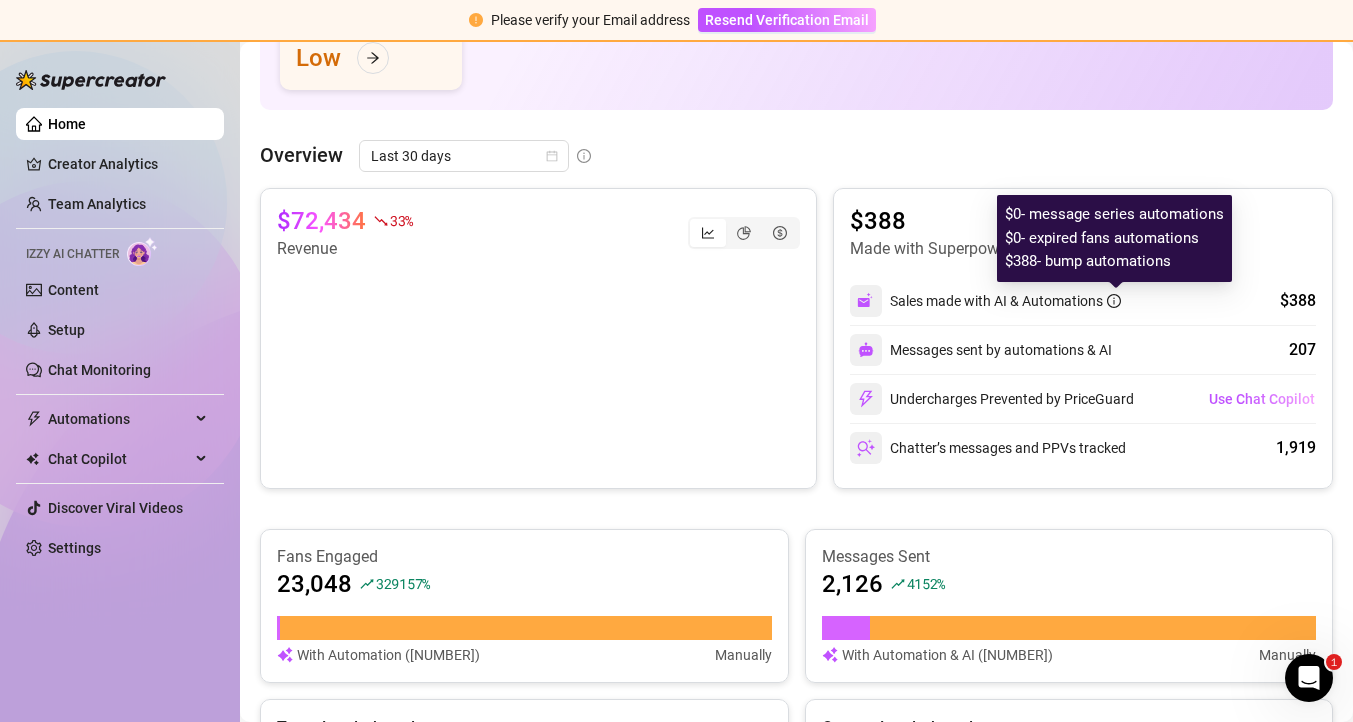 click 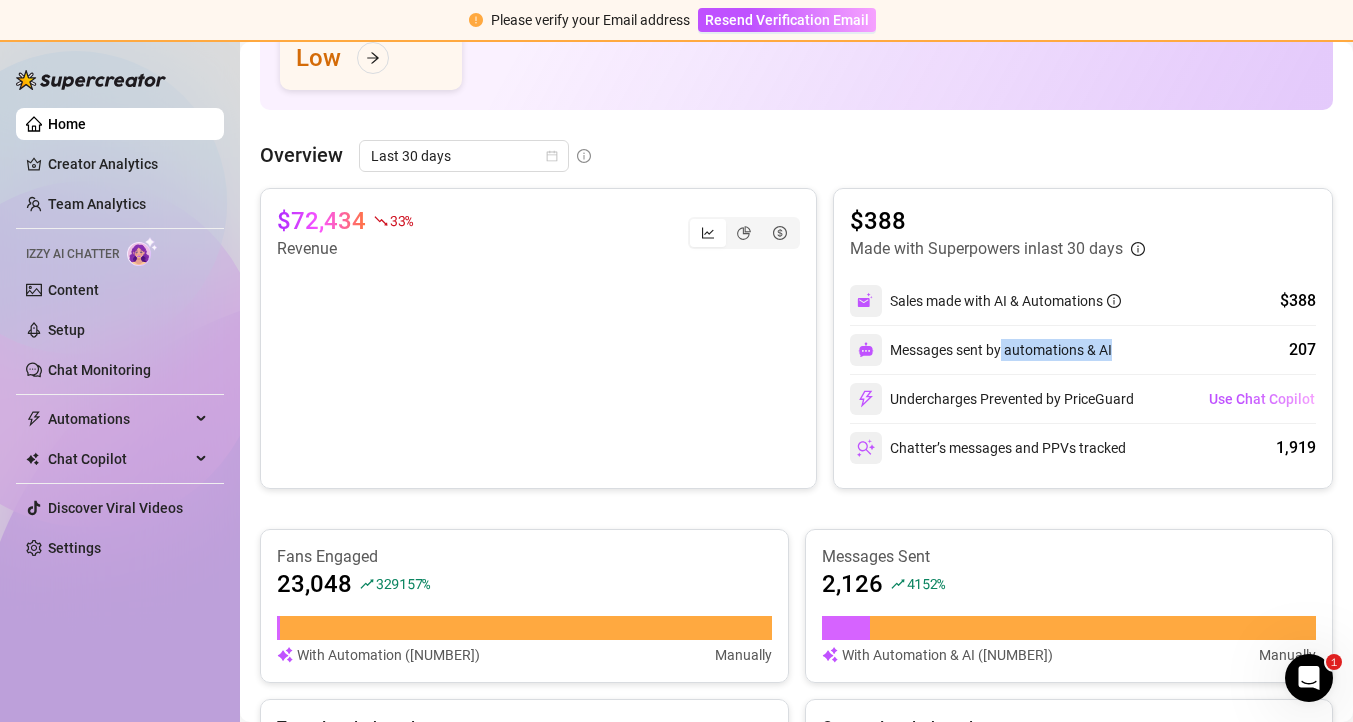 drag, startPoint x: 1112, startPoint y: 347, endPoint x: 1001, endPoint y: 349, distance: 111.01801 